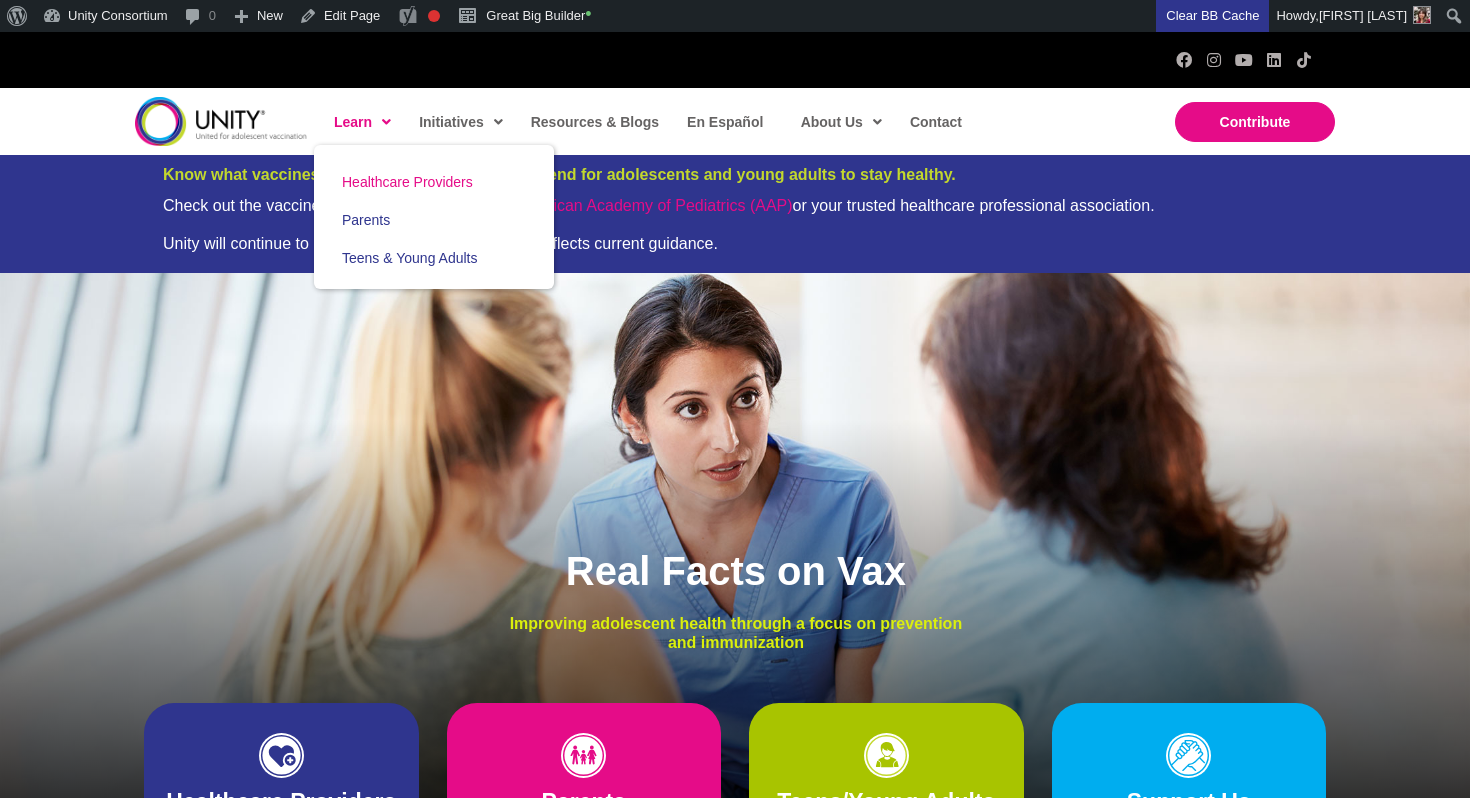 scroll, scrollTop: 0, scrollLeft: 0, axis: both 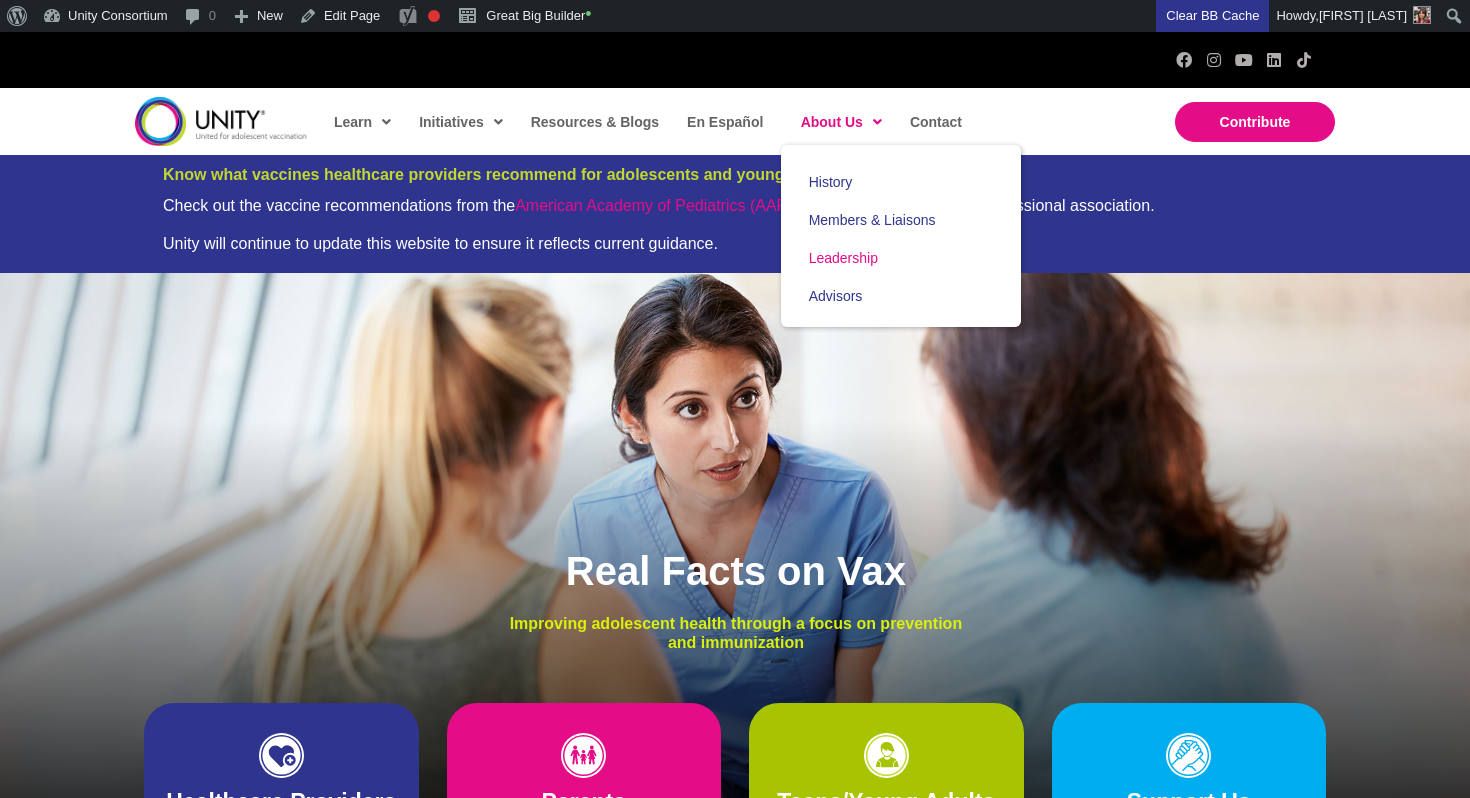 click on "Leadership" at bounding box center [901, 258] 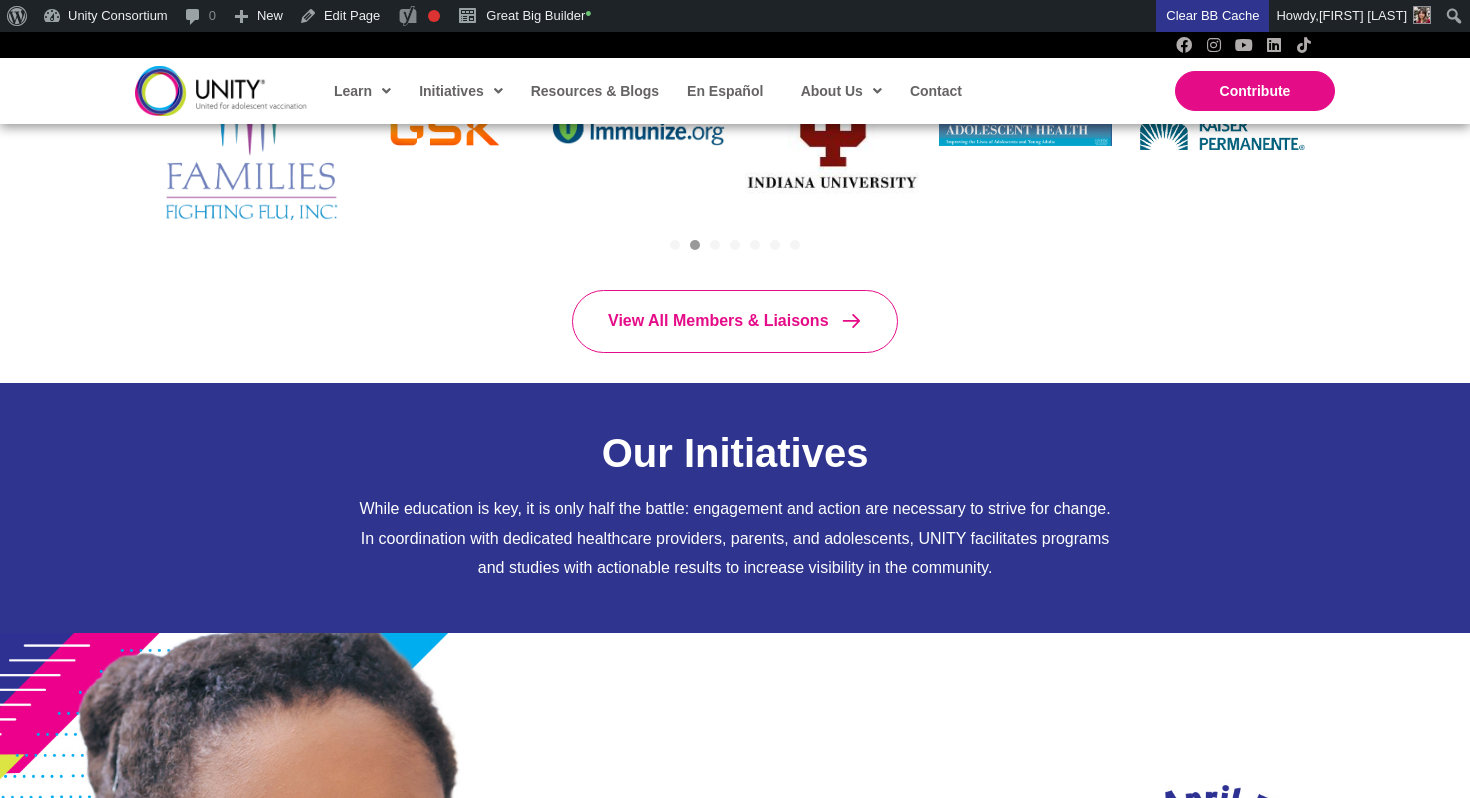 scroll, scrollTop: 1910, scrollLeft: 0, axis: vertical 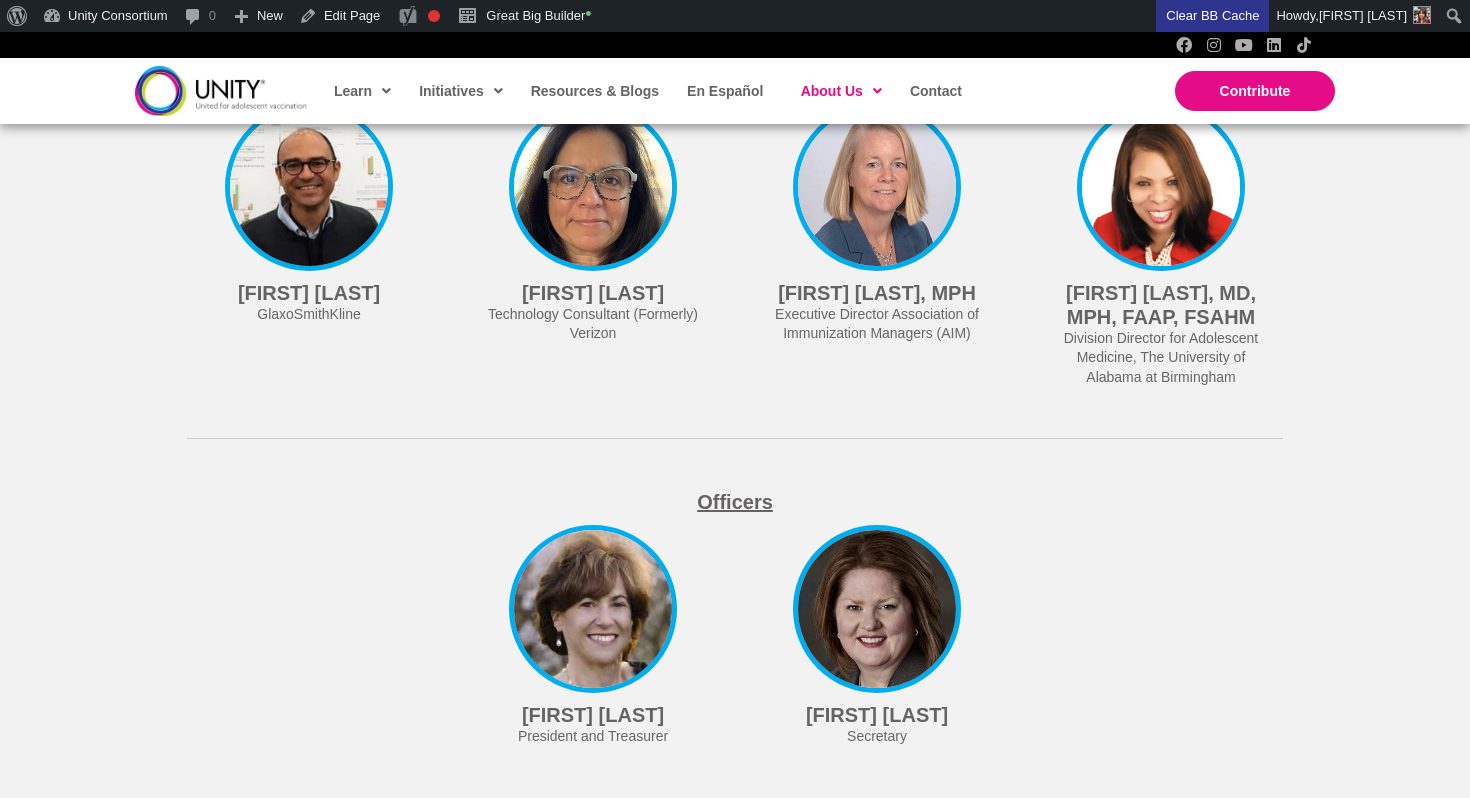 click on "[FIRST] [LAST], PhD
Emeritus, [UNIVERSITY] School of Medicine
Dr. [LAST] is Professor Emeritus of Pediatrics and Psychiatry at [UNIVERSITY] School of Medicine and owner of [COMPANY] LLC, which he established in [YEAR]. In addition, he founded and was Co-Director of the [UNIVERSITY]-[UNIVERSITY] (IUPUI) Center for HPV Research from [YEAR]-[YEAR]. Dr. [LAST] started investigating attitudes about vaccines for adolescents in the mid-[DECADE]. Much of his research has involved the study of vaccine acceptance and refusal, with a primary focus over the past [NUMBER] years on attitudes about HPV vaccine as well as the behavioral and social determinants of HPV vaccination. In addition to HPV vaccination, his studies have focused on meningococcal, COVID-[YEAR], and influenza vaccination." at bounding box center [593, -77] 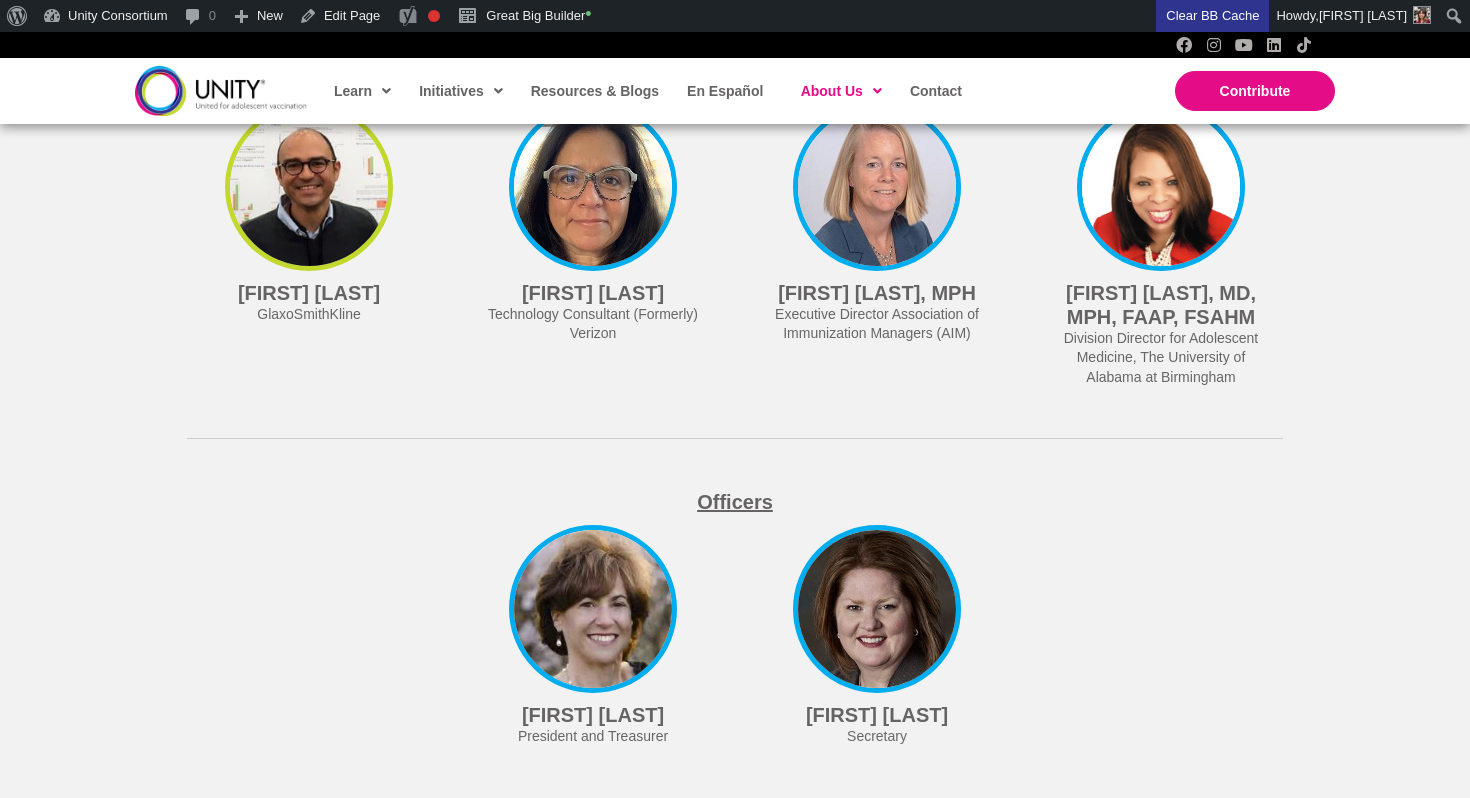 click at bounding box center (309, 187) 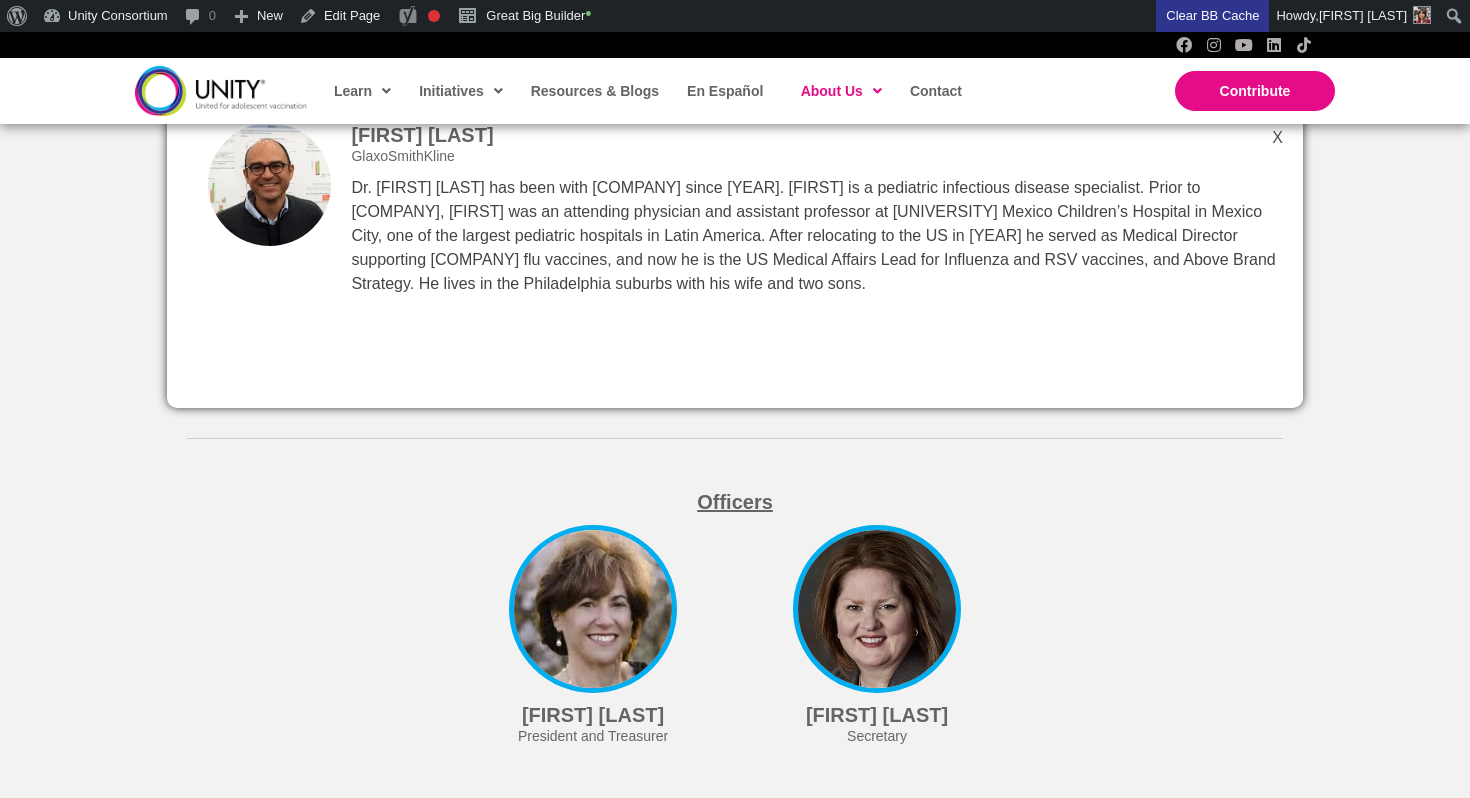click on "[FIRST] [LAST]
[COMPANY]
Dr. [FIRST] [LAST] has been with [COMPANY] since [YEAR]. [FIRST] is a pediatric infectious disease specialist. Prior to [COMPANY], [FIRST] was an attending physician and assistant professor at [UNIVERSITY] Mexico Children’s Hospital in Mexico City, one of the largest pediatric hospitals in Latin America. After relocating to the US in [YEAR] he served as Medical Director supporting [COMPANY] flu vaccines, and now he is the US Medical Affairs Lead for Influenza and RSV vaccines, and Above Brand Strategy. He lives in the Philadelphia suburbs with his wife and two sons." at bounding box center [735, 255] 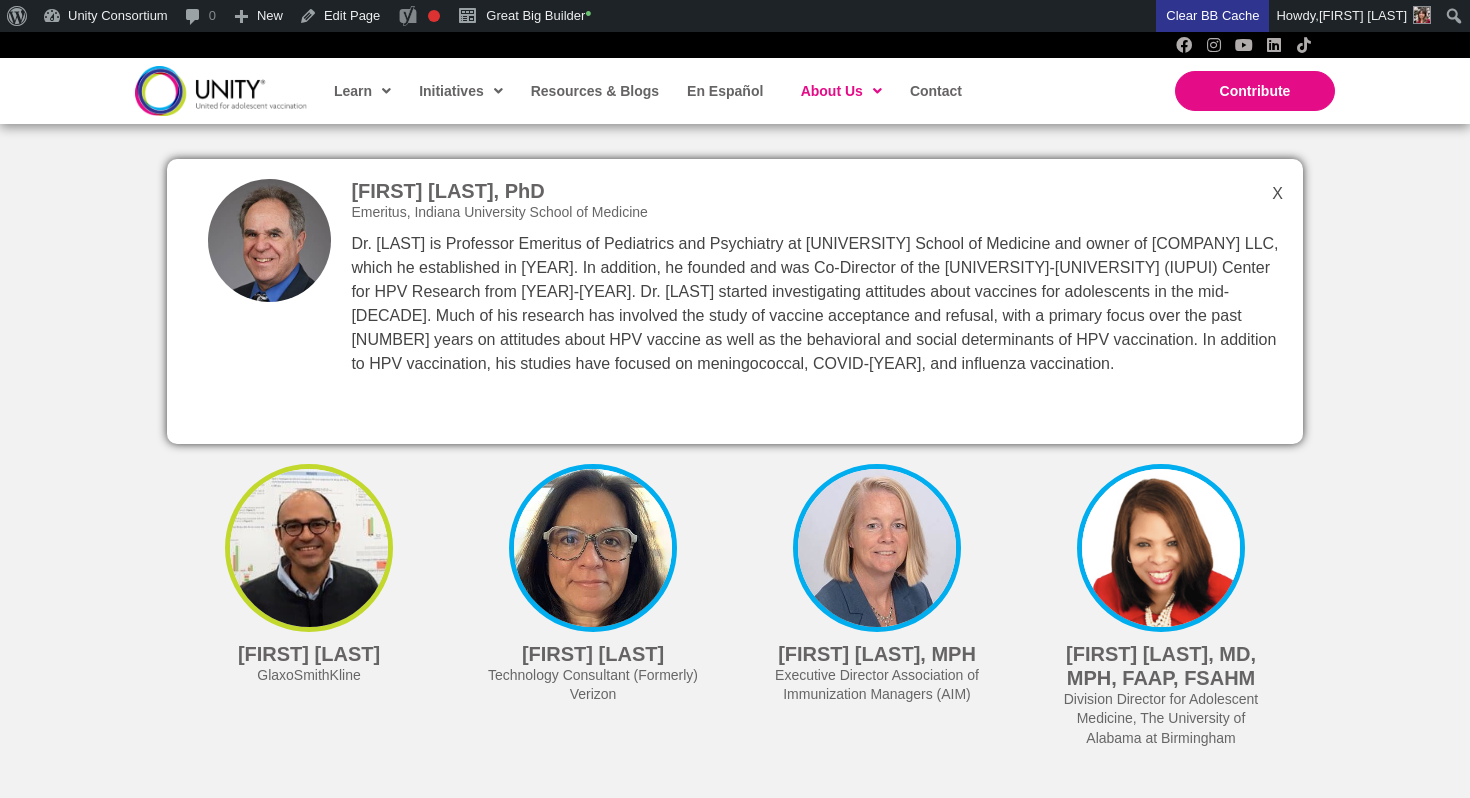 scroll, scrollTop: 4846, scrollLeft: 0, axis: vertical 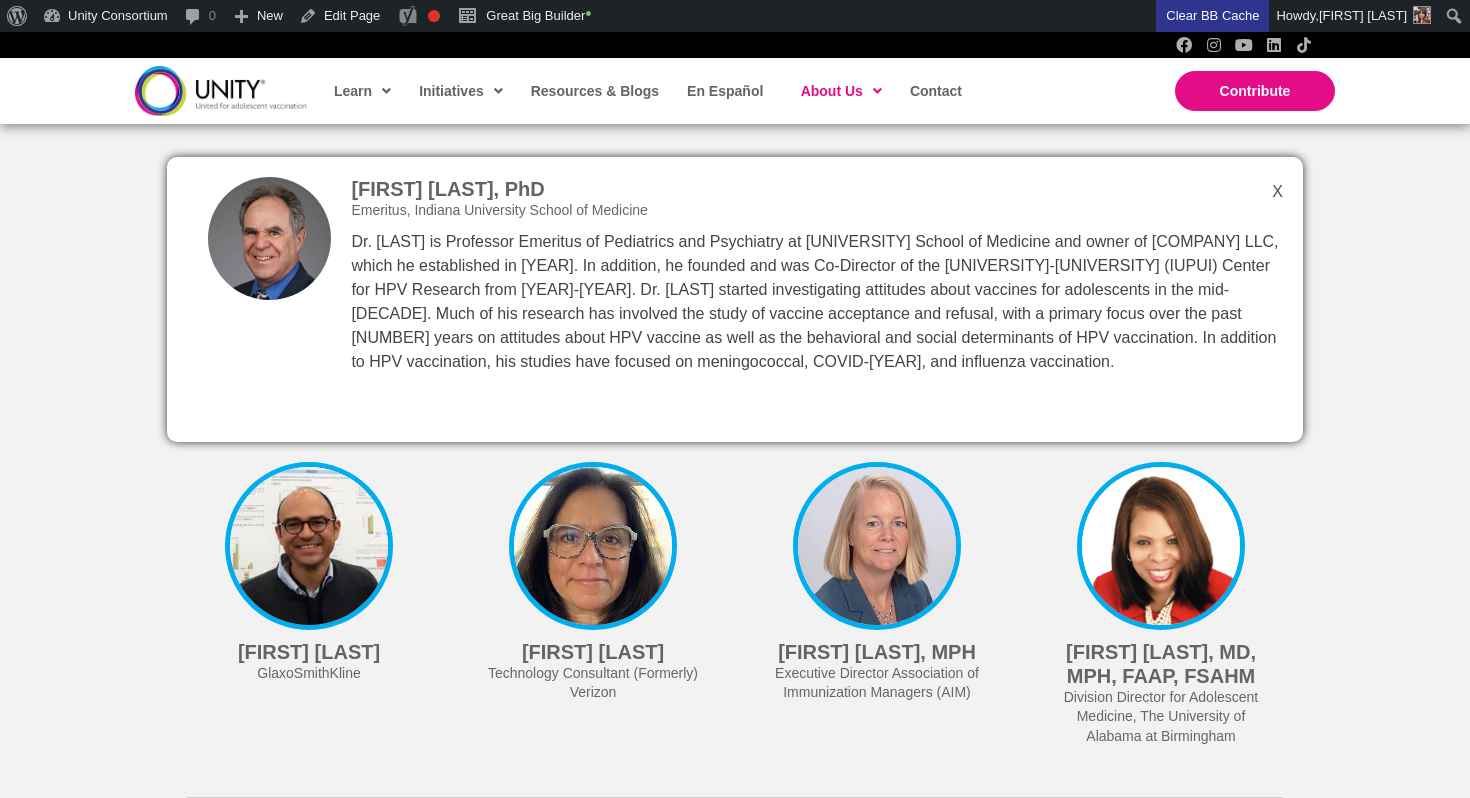 click on "[FIRST] [LAST], PhD
Emeritus, [UNIVERSITY] School of Medicine
Dr. [LAST] is Professor Emeritus of Pediatrics and Psychiatry at [UNIVERSITY] School of Medicine and owner of [COMPANY] LLC, which he established in [YEAR]. In addition, he founded and was Co-Director of the [UNIVERSITY]-[UNIVERSITY] (IUPUI) Center for HPV Research from [YEAR]-[YEAR]. Dr. [LAST] started investigating attitudes about vaccines for adolescents in the mid-[DECADE]. Much of his research has involved the study of vaccine acceptance and refusal, with a primary focus over the past [NUMBER] years on attitudes about HPV vaccine as well as the behavioral and social determinants of HPV vaccination. In addition to HPV vaccination, his studies have focused on meningococcal, COVID-[YEAR], and influenza vaccination." at bounding box center [735, 299] 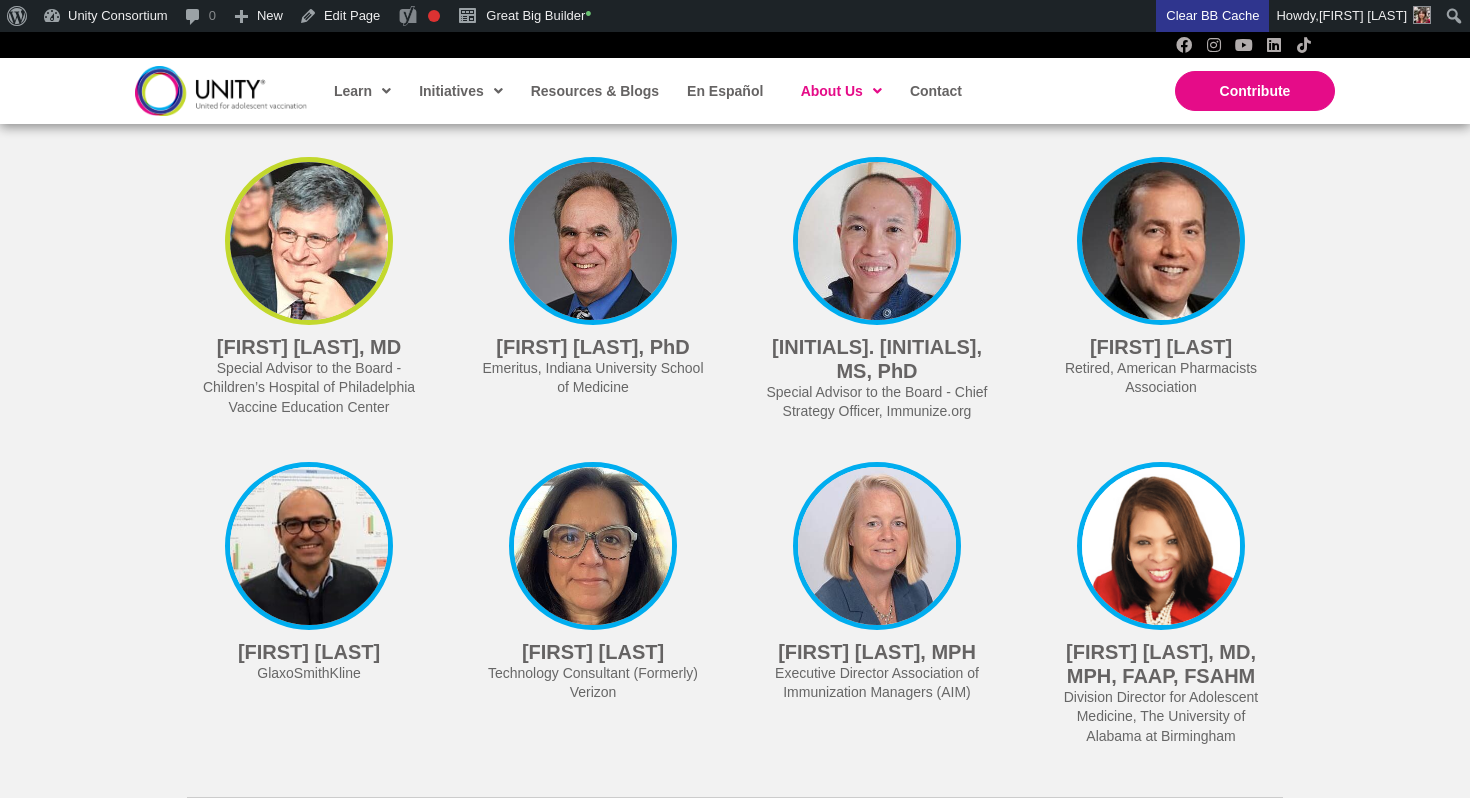 click at bounding box center [309, 241] 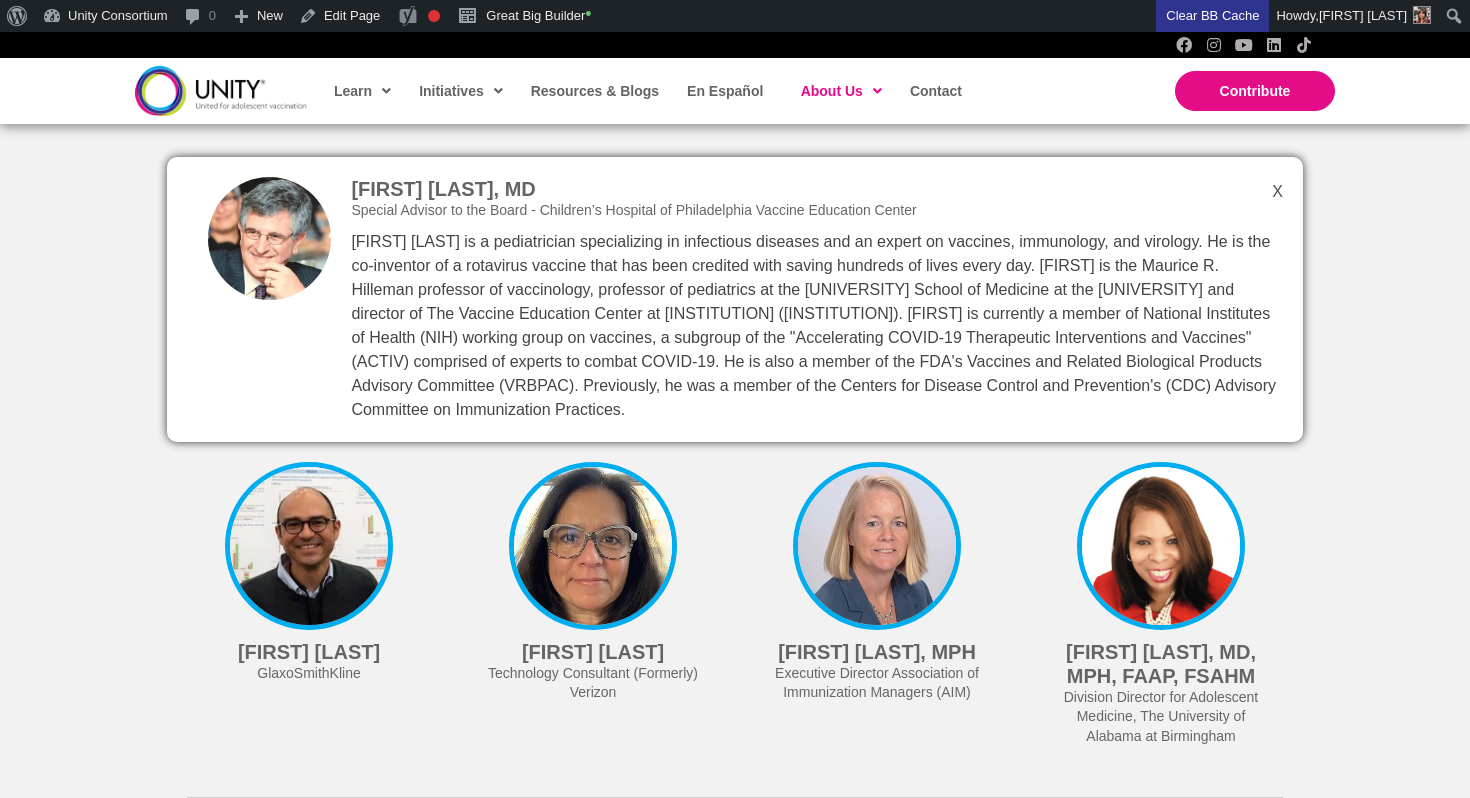 click on "[FIRST] [LAST], MD
Special Advisor to the Board - [INSTITUTION] Vaccine Education Center" at bounding box center [735, 299] 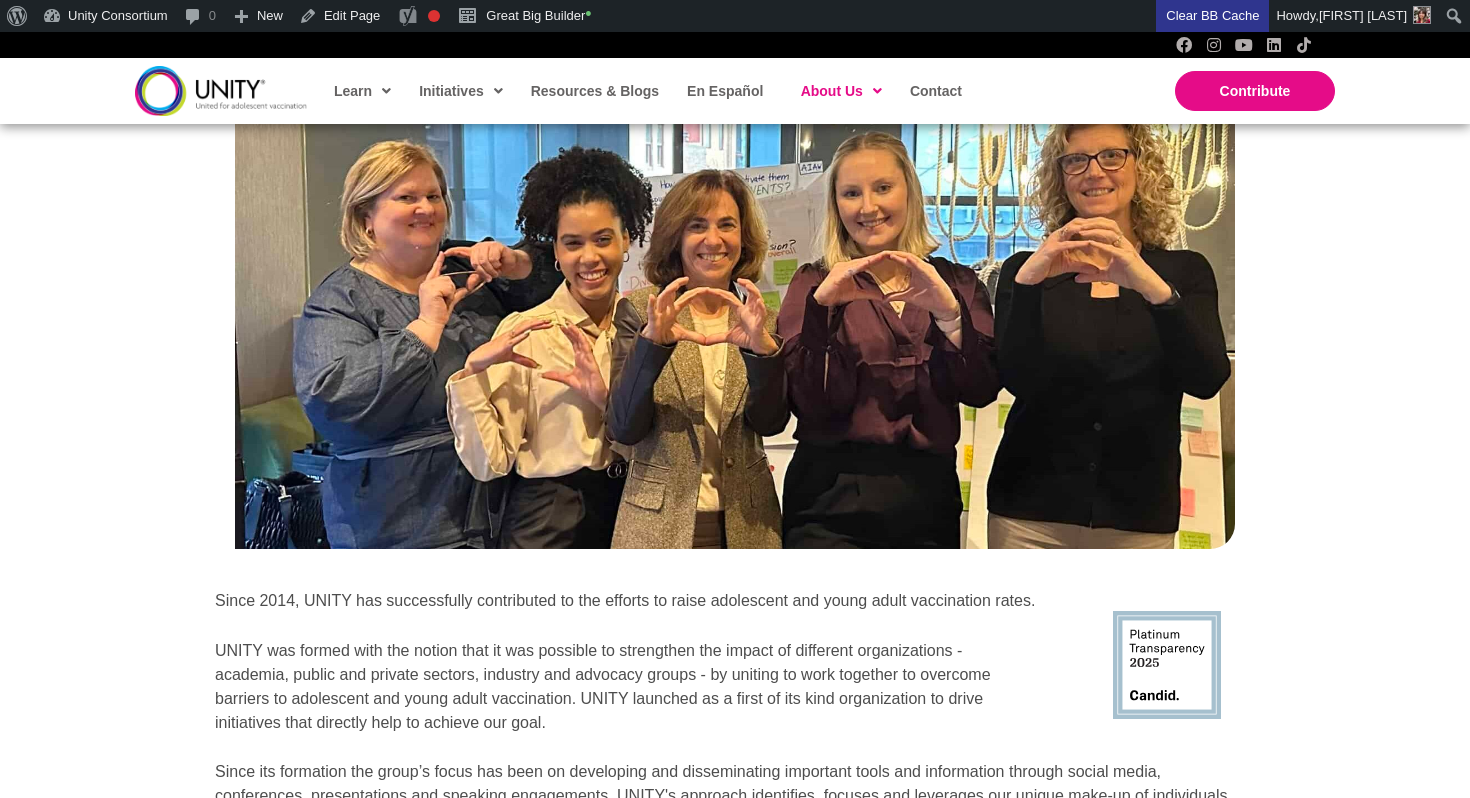 scroll, scrollTop: 2071, scrollLeft: 0, axis: vertical 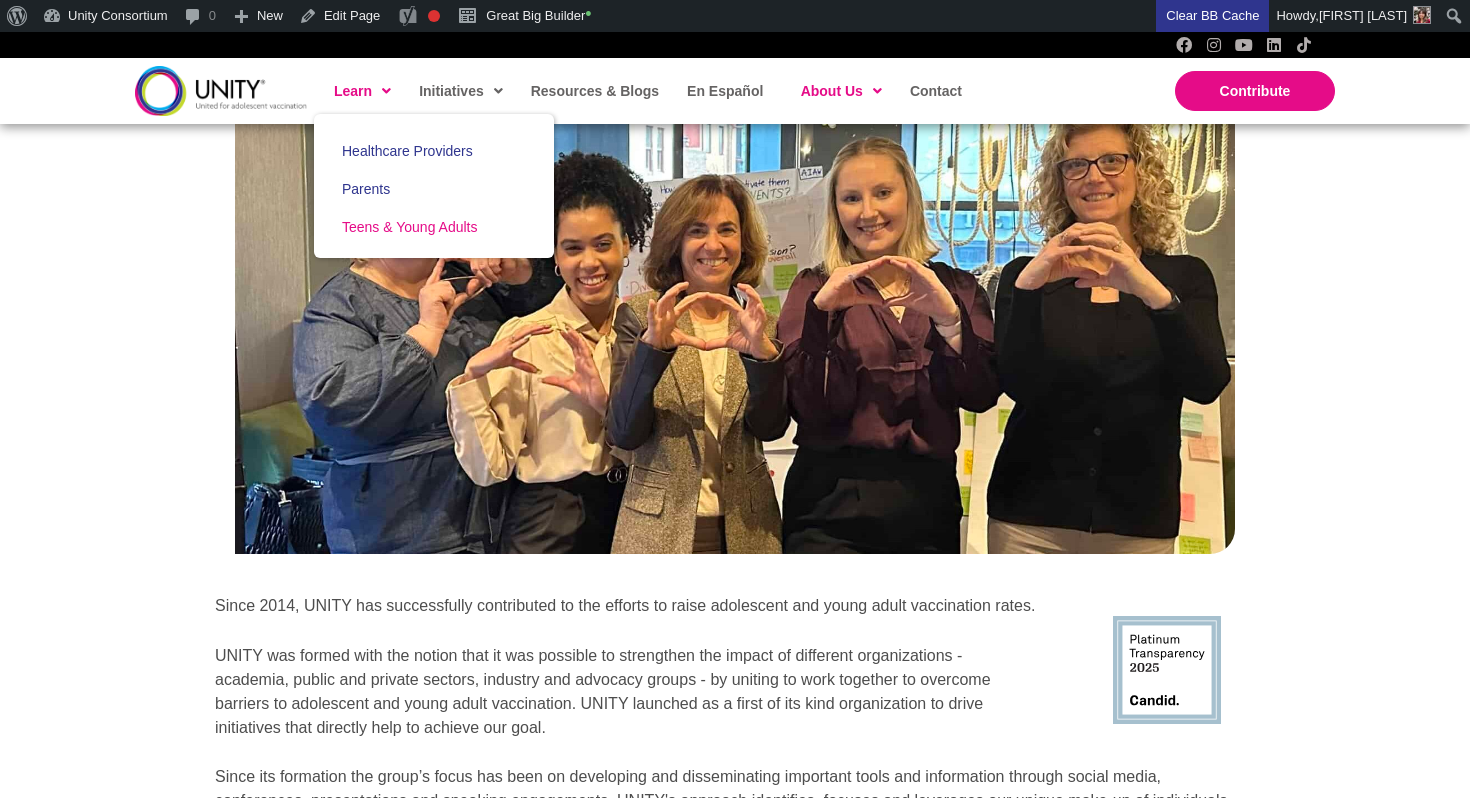 click on "Teens & Young Adults" at bounding box center (409, 227) 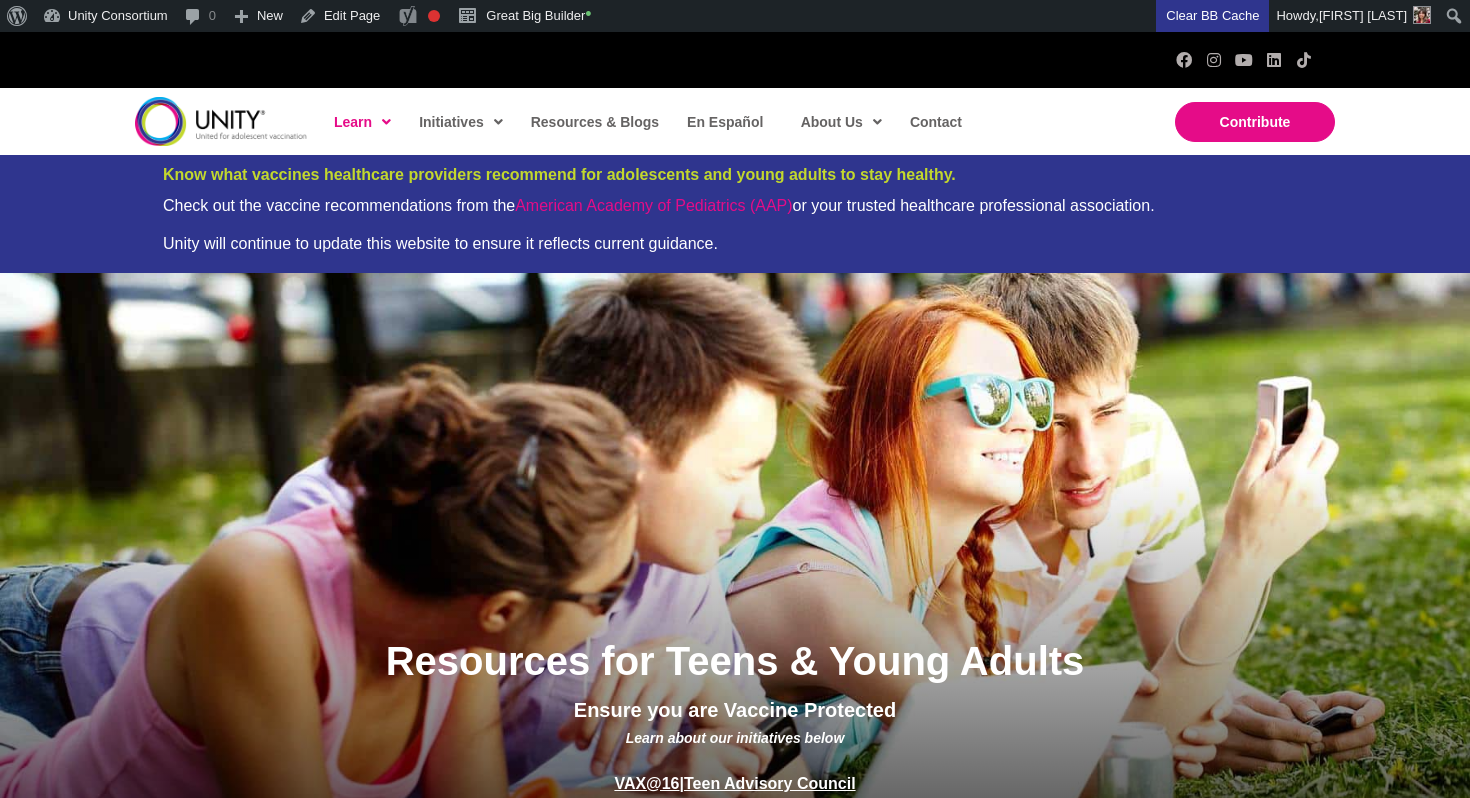 scroll, scrollTop: 0, scrollLeft: 0, axis: both 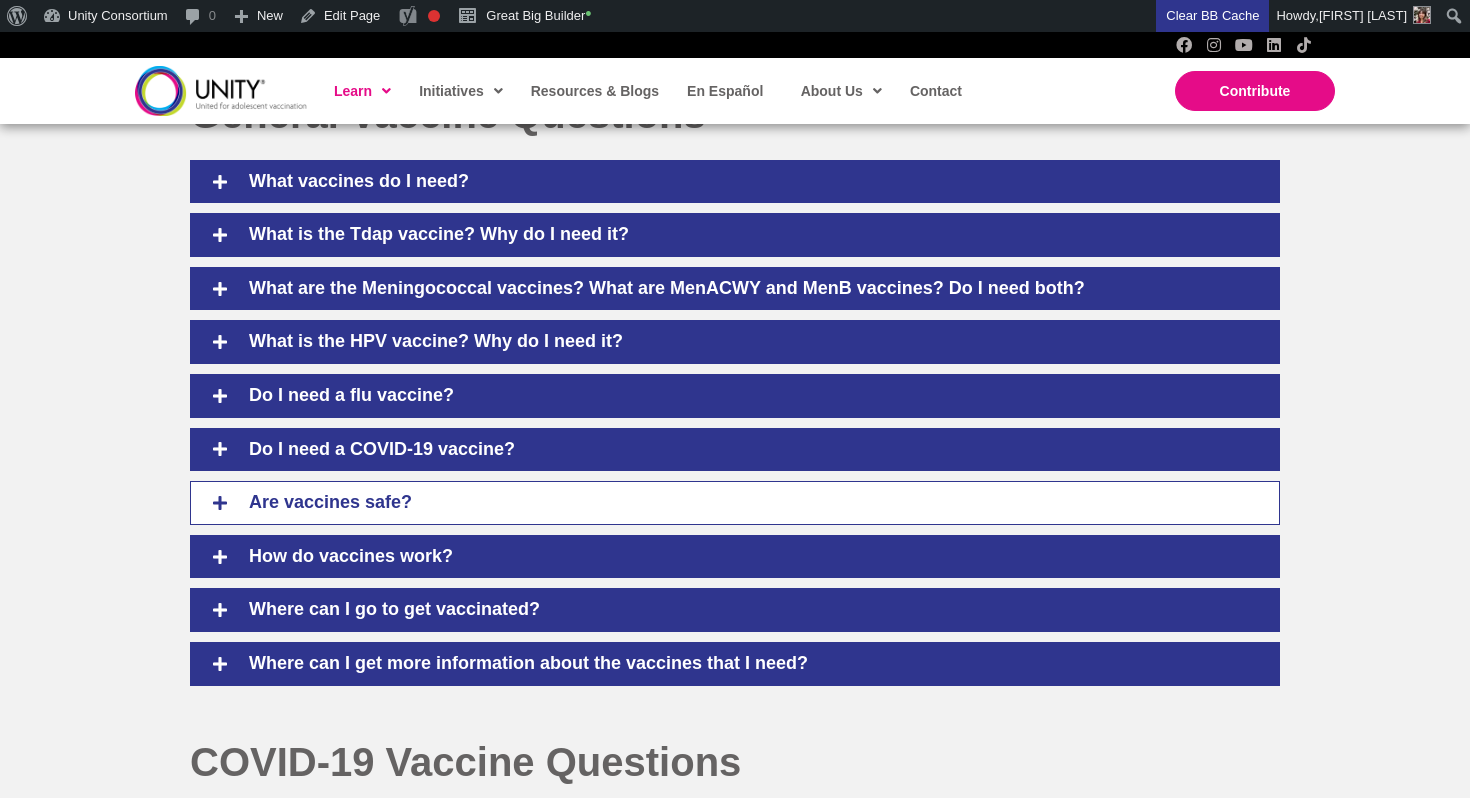 click on "Are vaccines safe?" at bounding box center (735, 503) 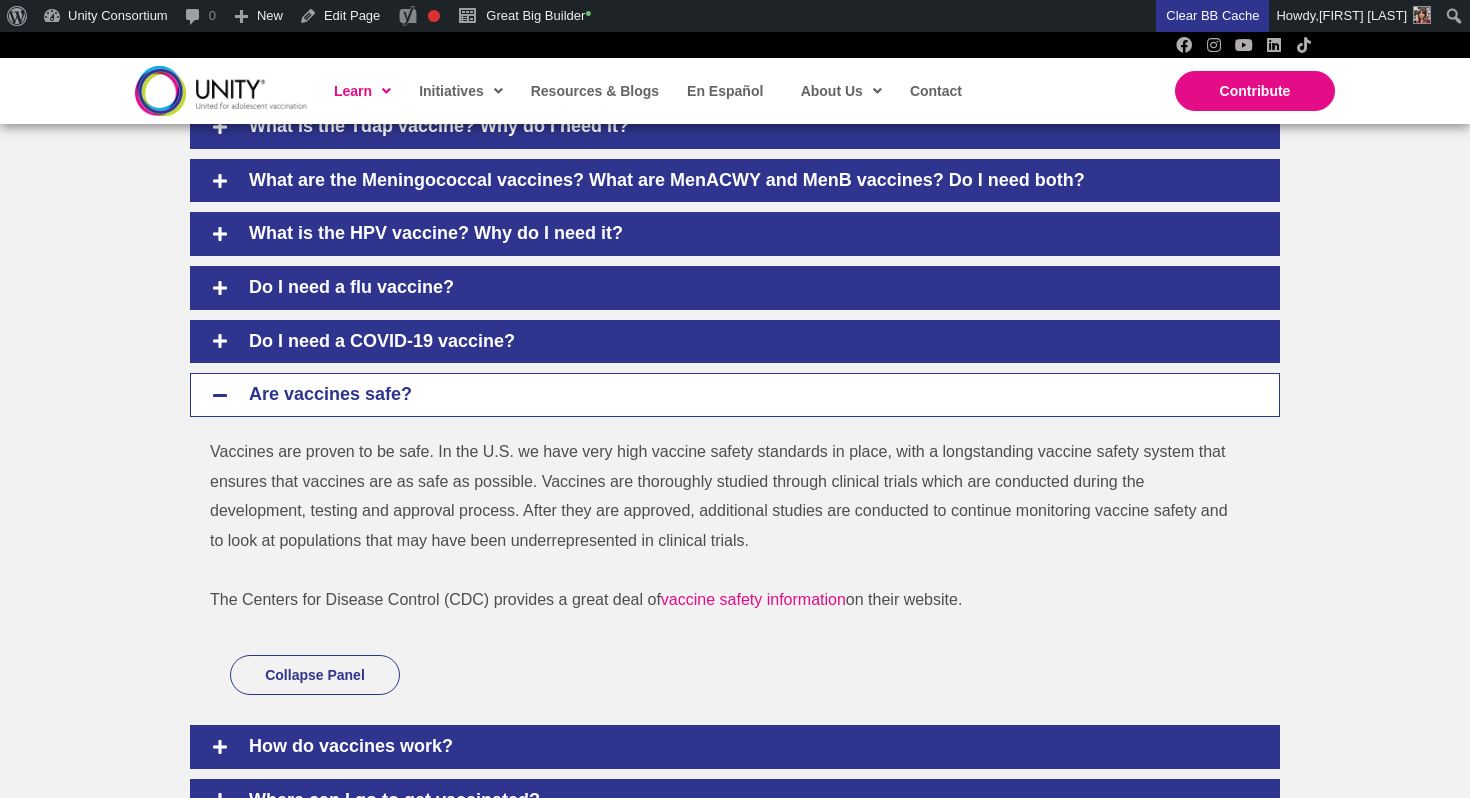 scroll, scrollTop: 1079, scrollLeft: 0, axis: vertical 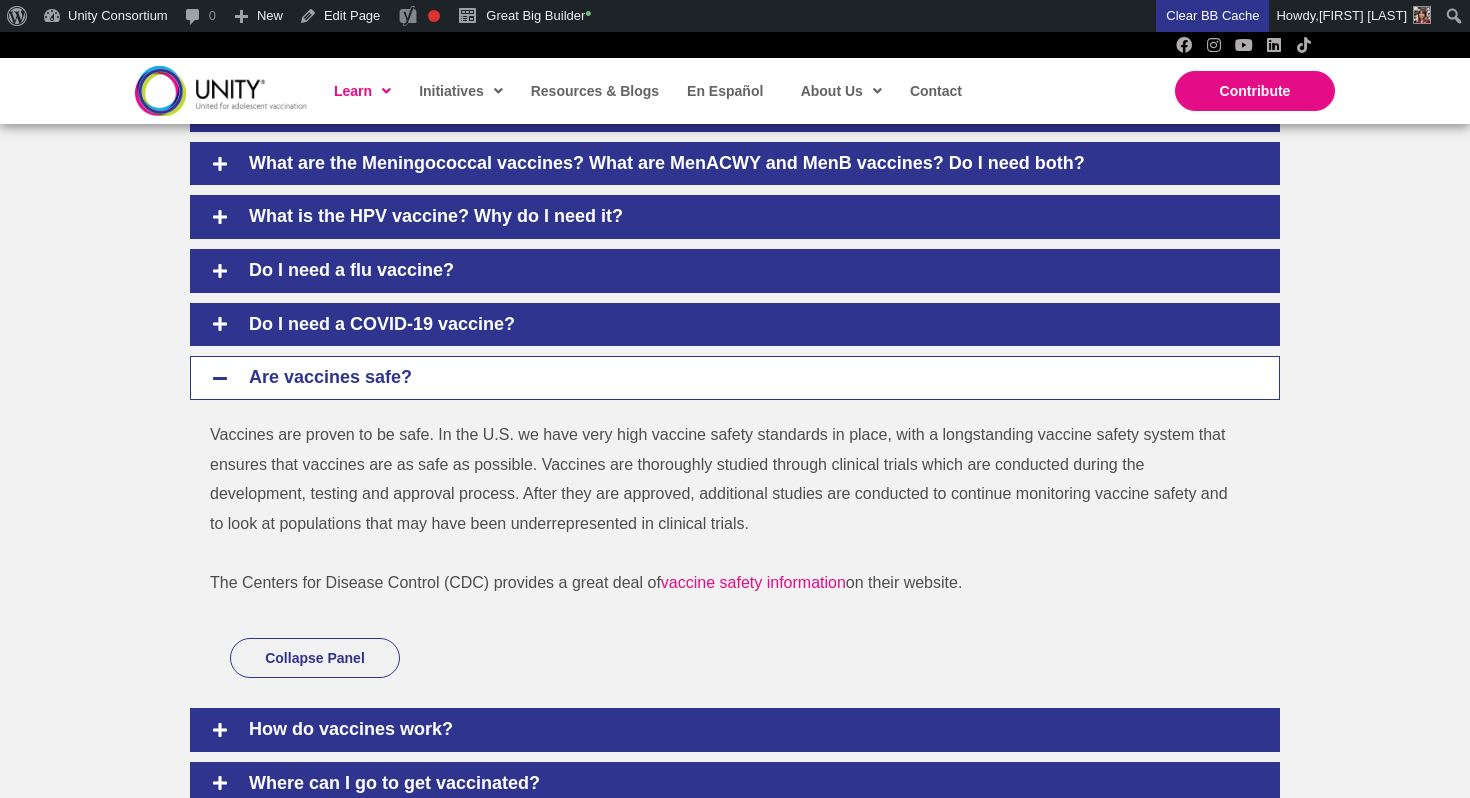 click on "Are vaccines safe?" at bounding box center [749, 378] 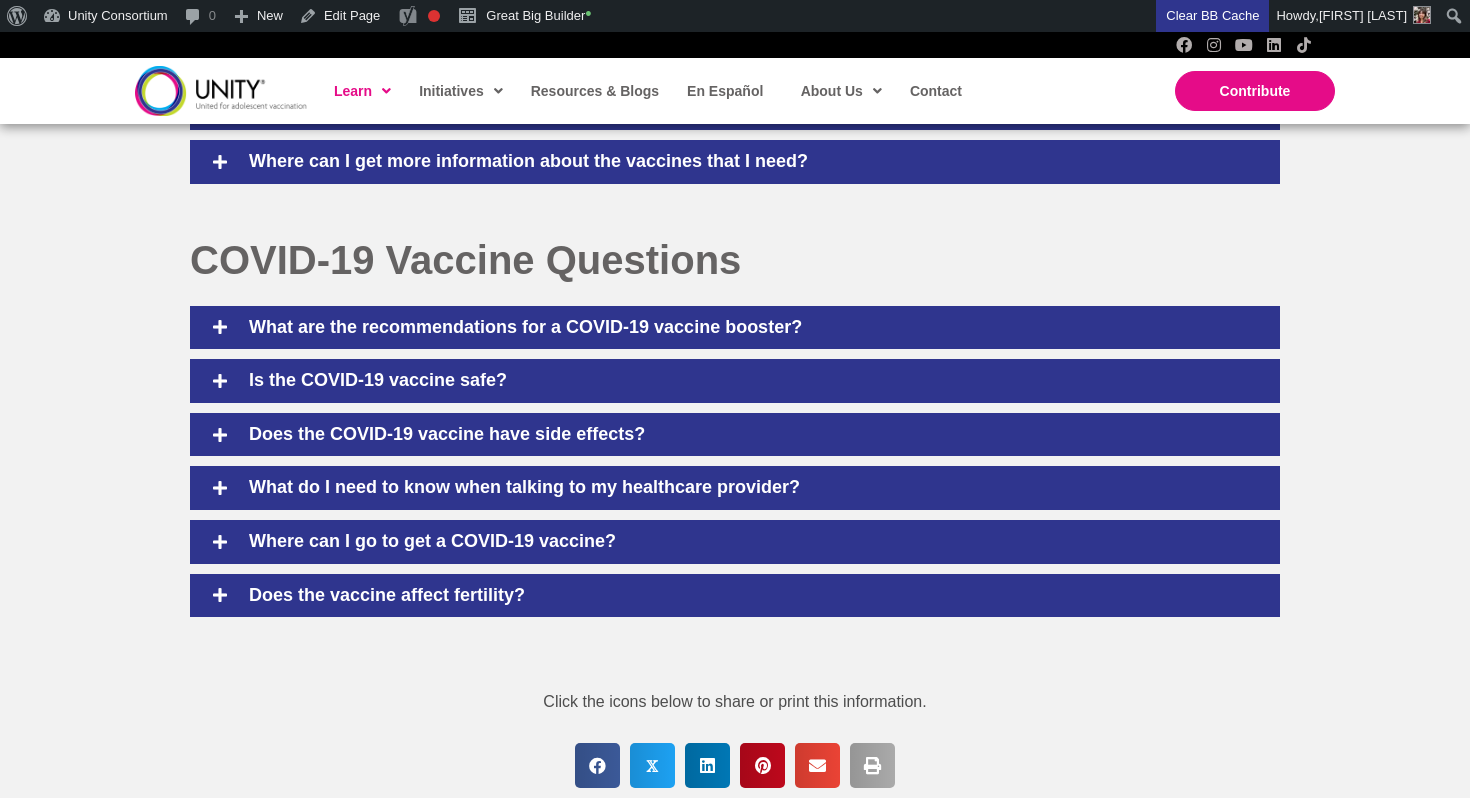 scroll, scrollTop: 1470, scrollLeft: 0, axis: vertical 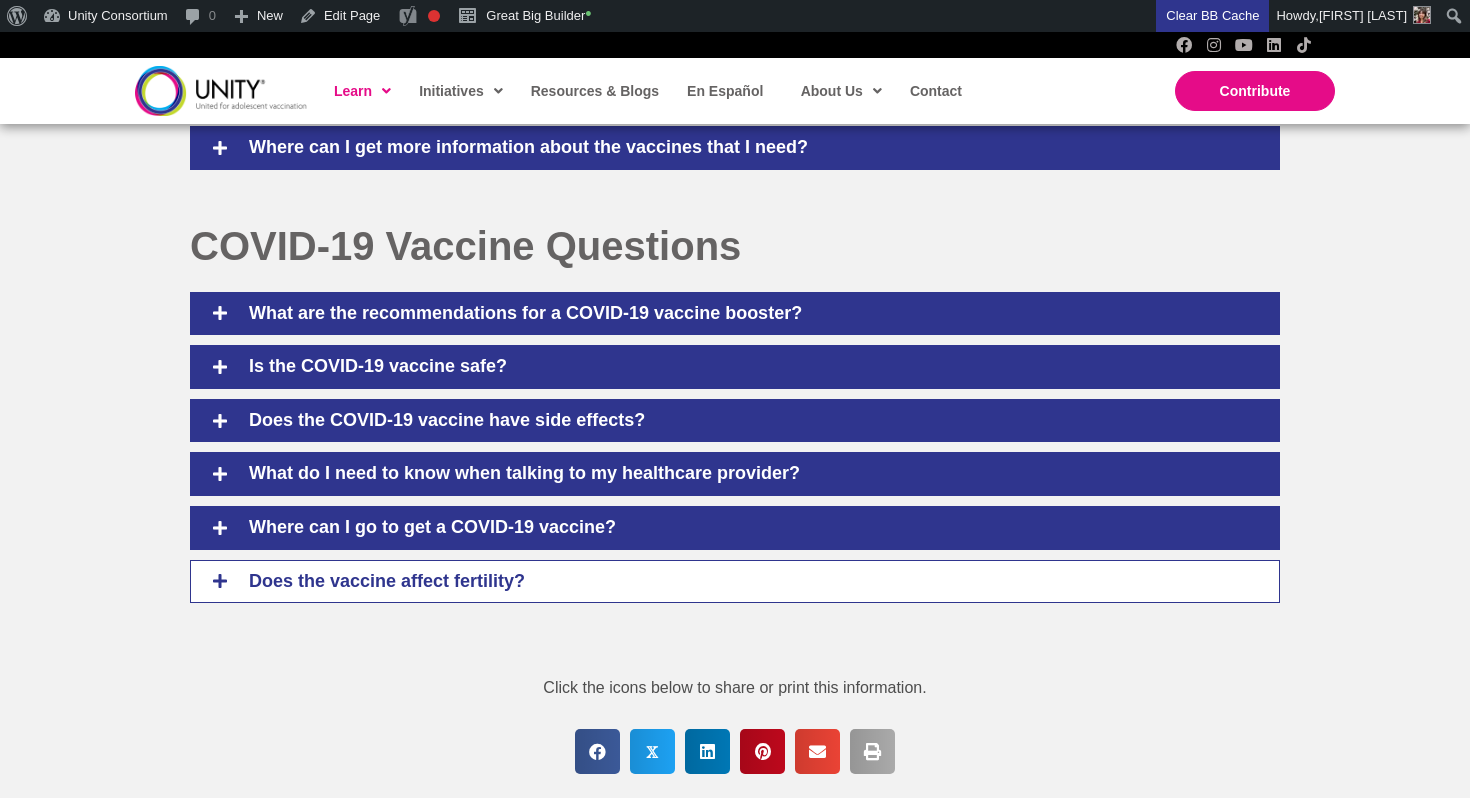 click on "Does the vaccine affect fertility?" at bounding box center (749, 582) 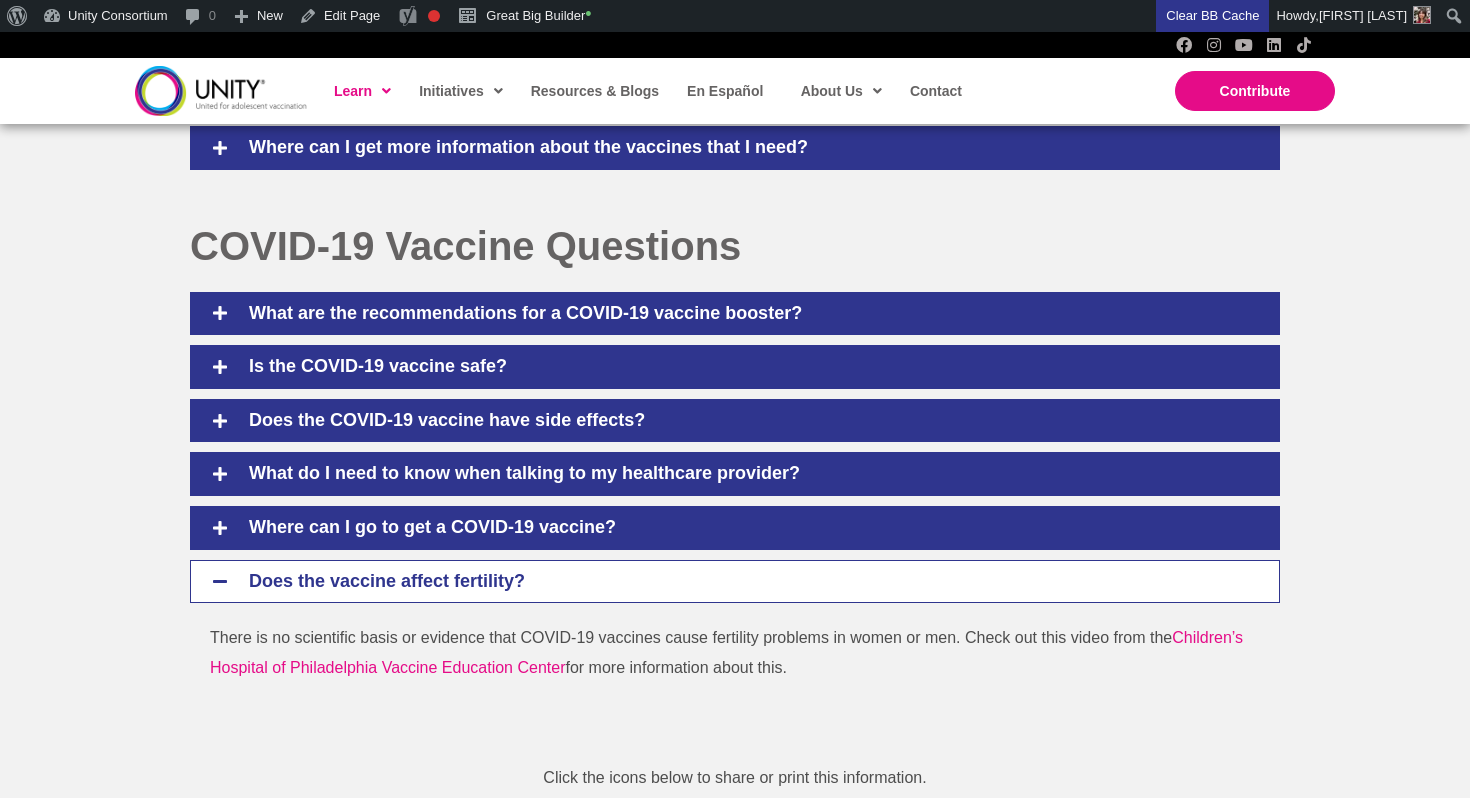 click on "Does the vaccine affect fertility?" at bounding box center [749, 582] 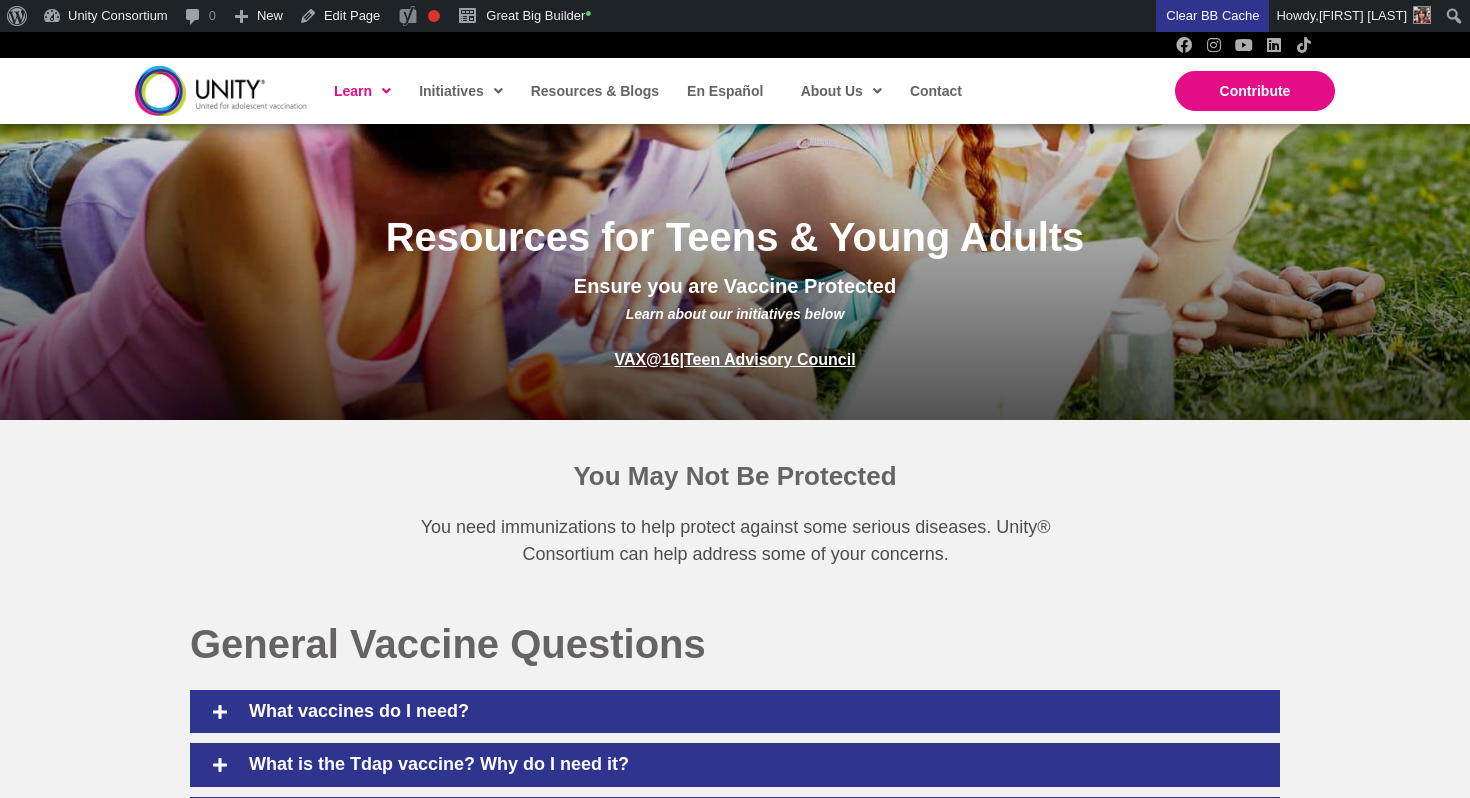 scroll, scrollTop: 0, scrollLeft: 0, axis: both 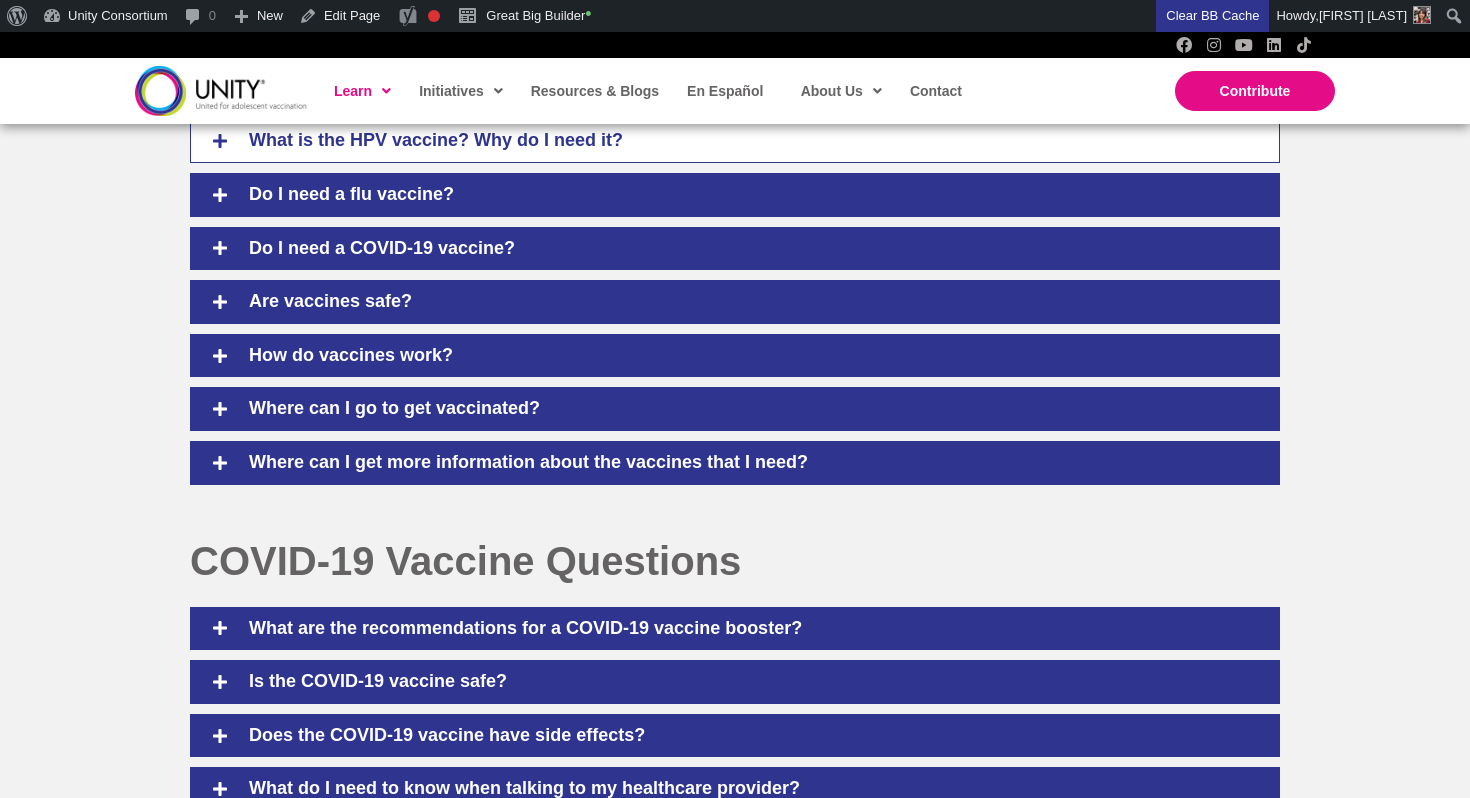 click on "What is the HPV vaccine? Why do I need it?" at bounding box center (749, 141) 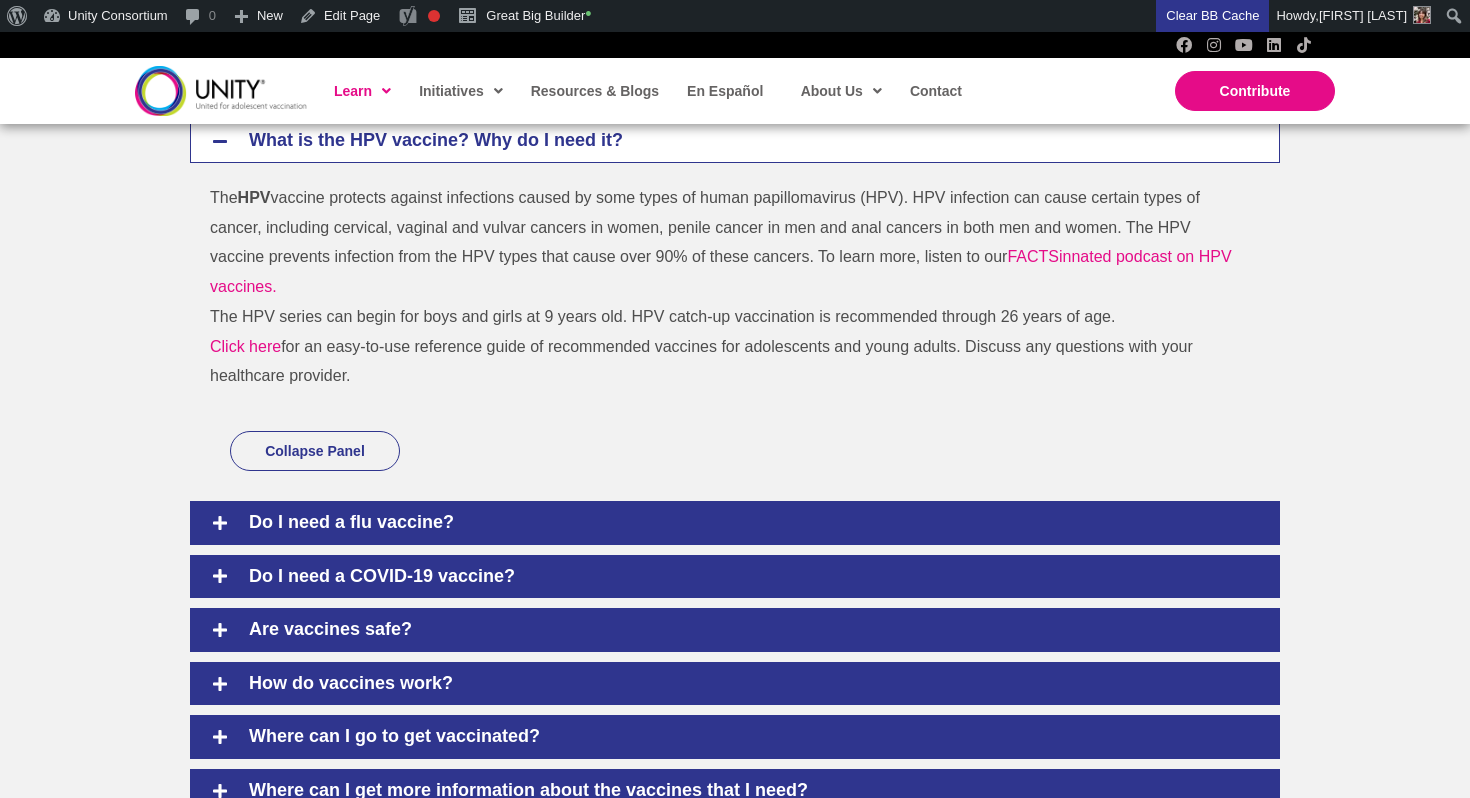 drag, startPoint x: 200, startPoint y: 200, endPoint x: 490, endPoint y: 393, distance: 348.35184 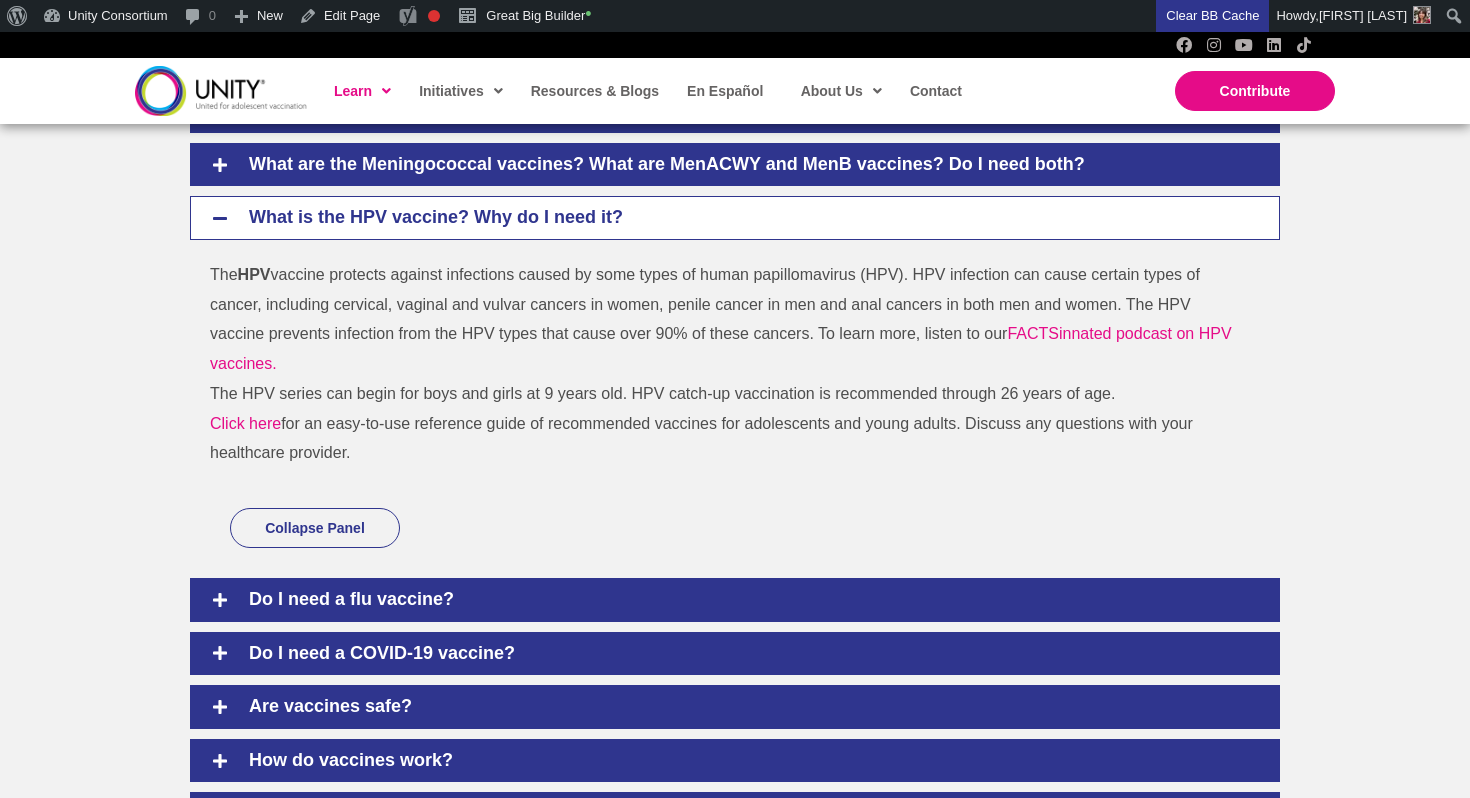 scroll, scrollTop: 759, scrollLeft: 0, axis: vertical 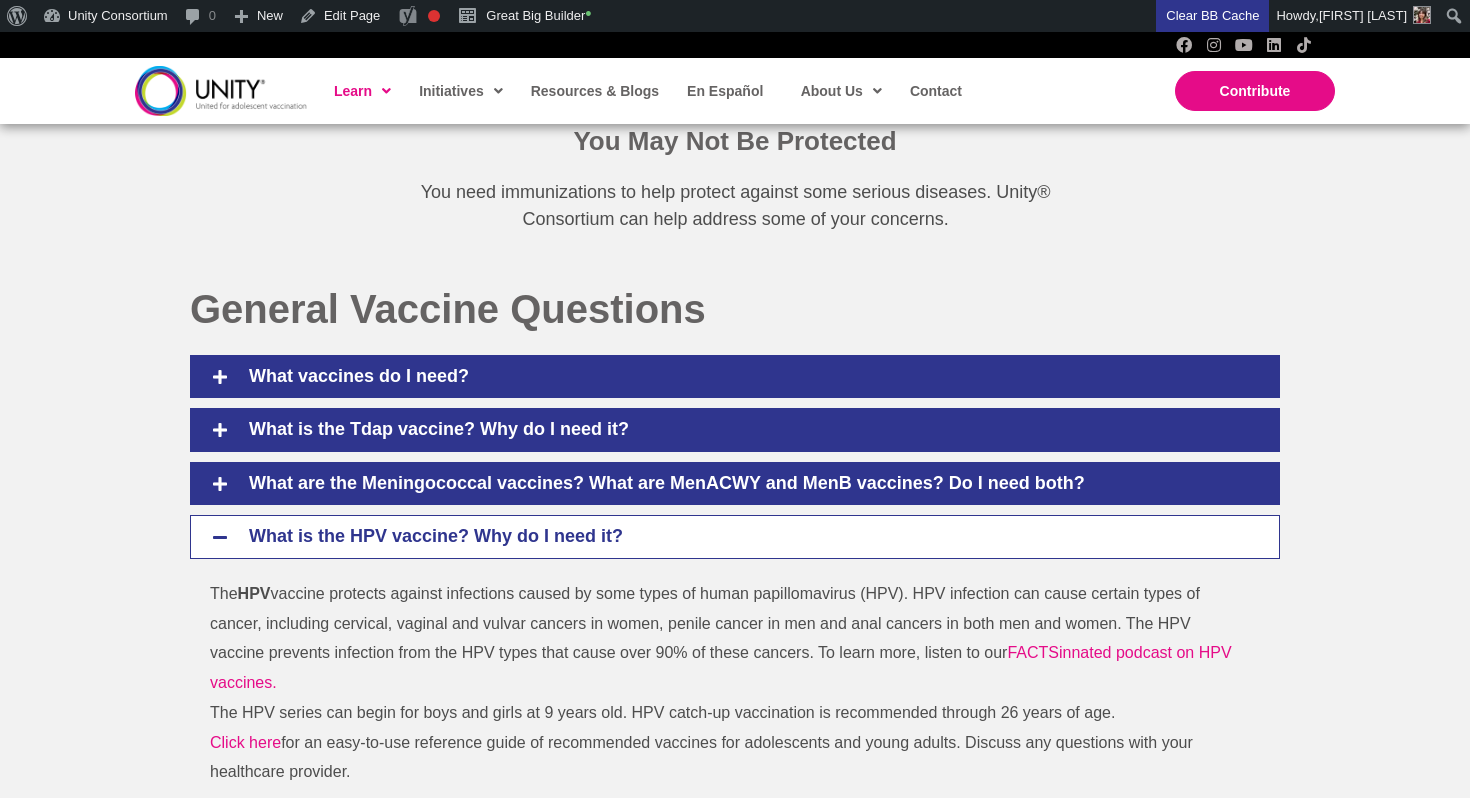 click on "What is the HPV vaccine? Why do I need it?" at bounding box center [749, 537] 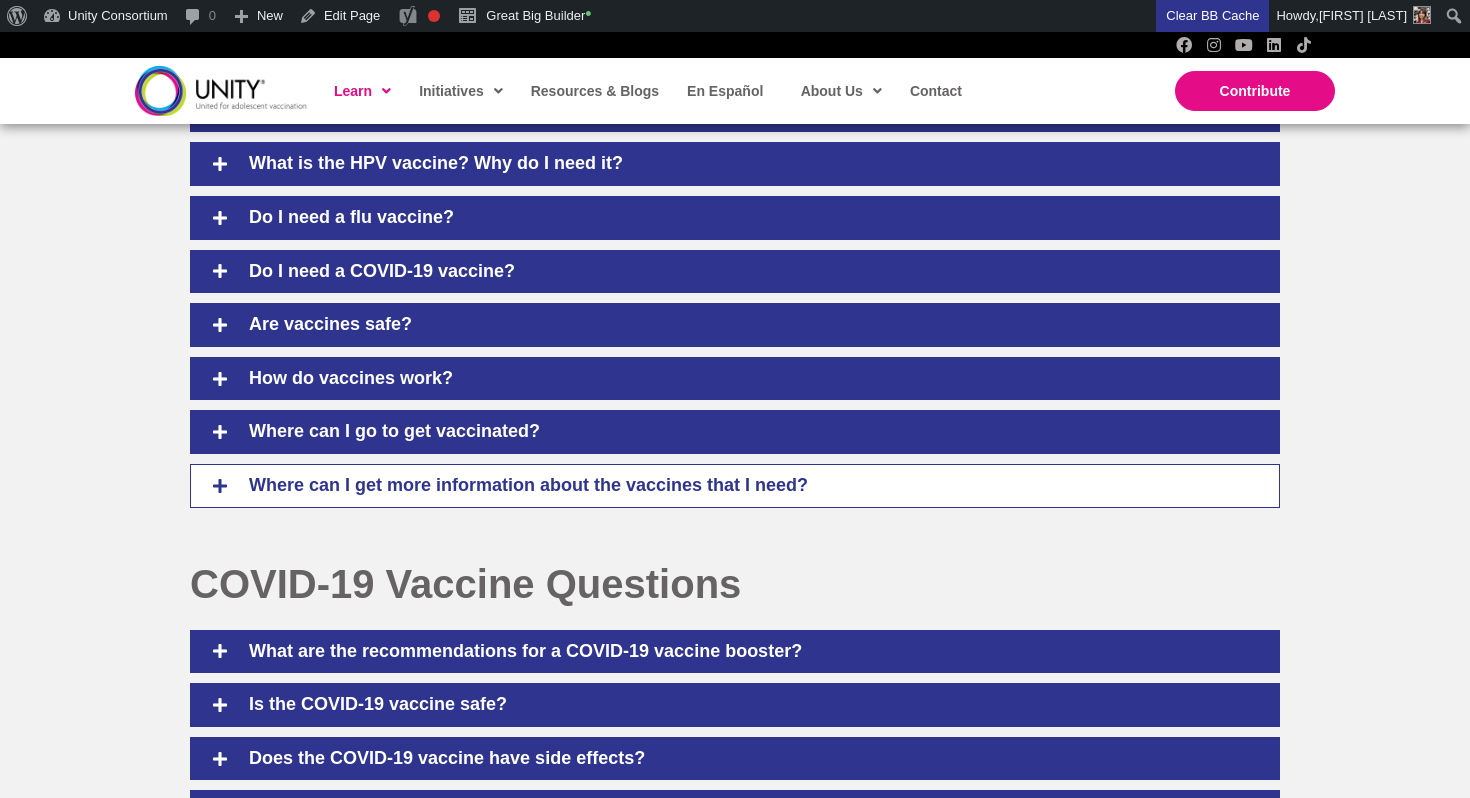 scroll, scrollTop: 1131, scrollLeft: 0, axis: vertical 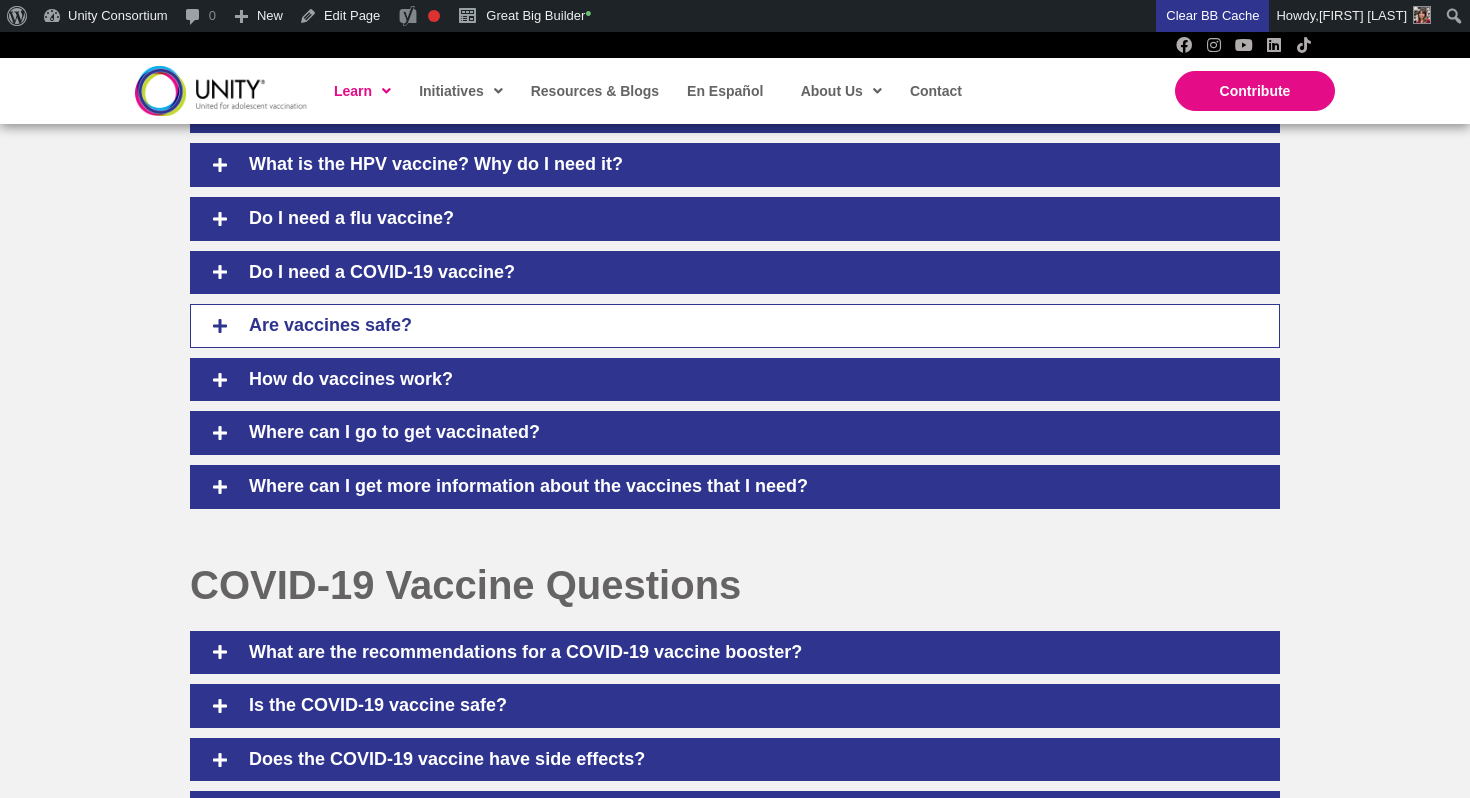click on "Are vaccines safe?" at bounding box center (749, 326) 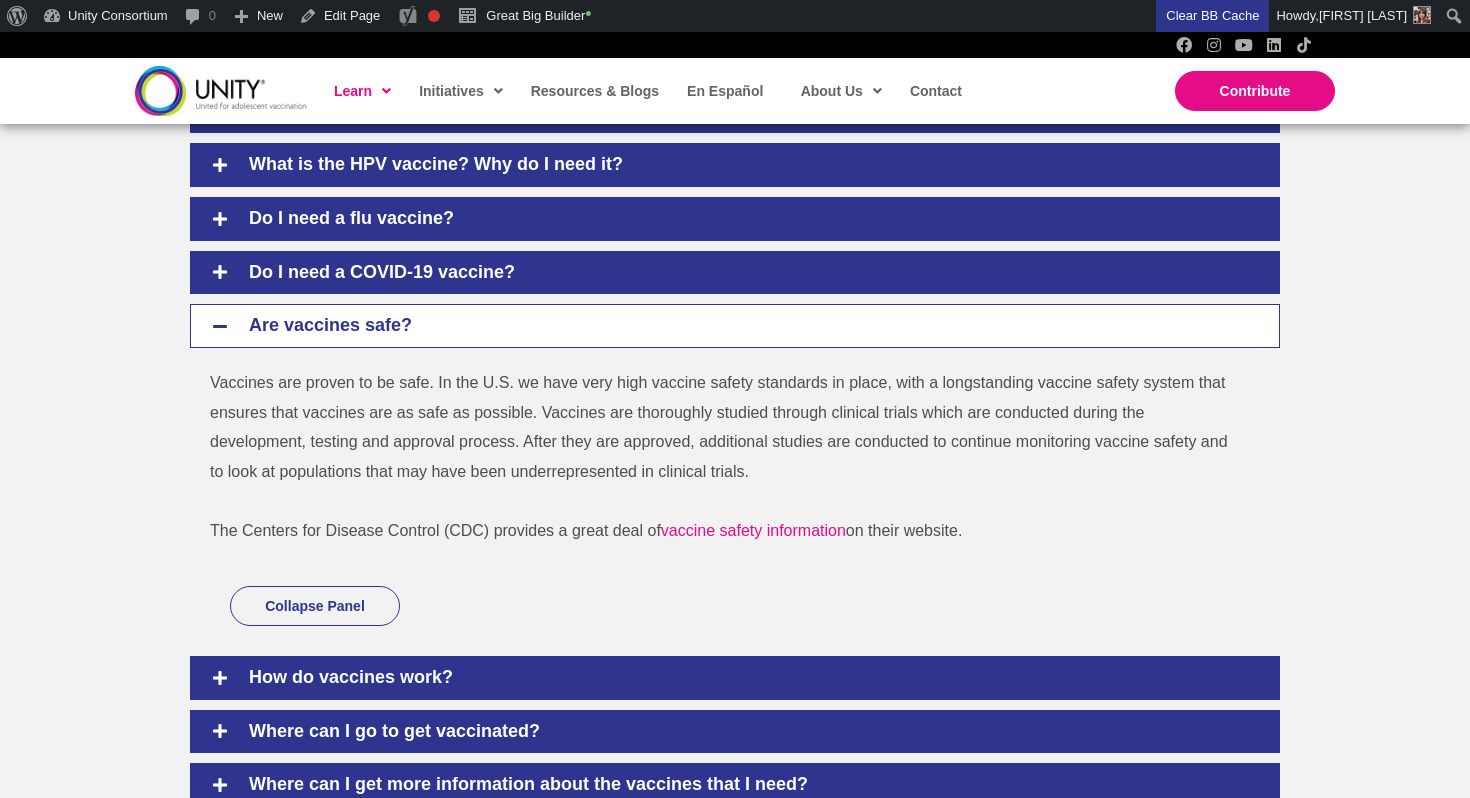 click on "Are vaccines safe?" at bounding box center (749, 326) 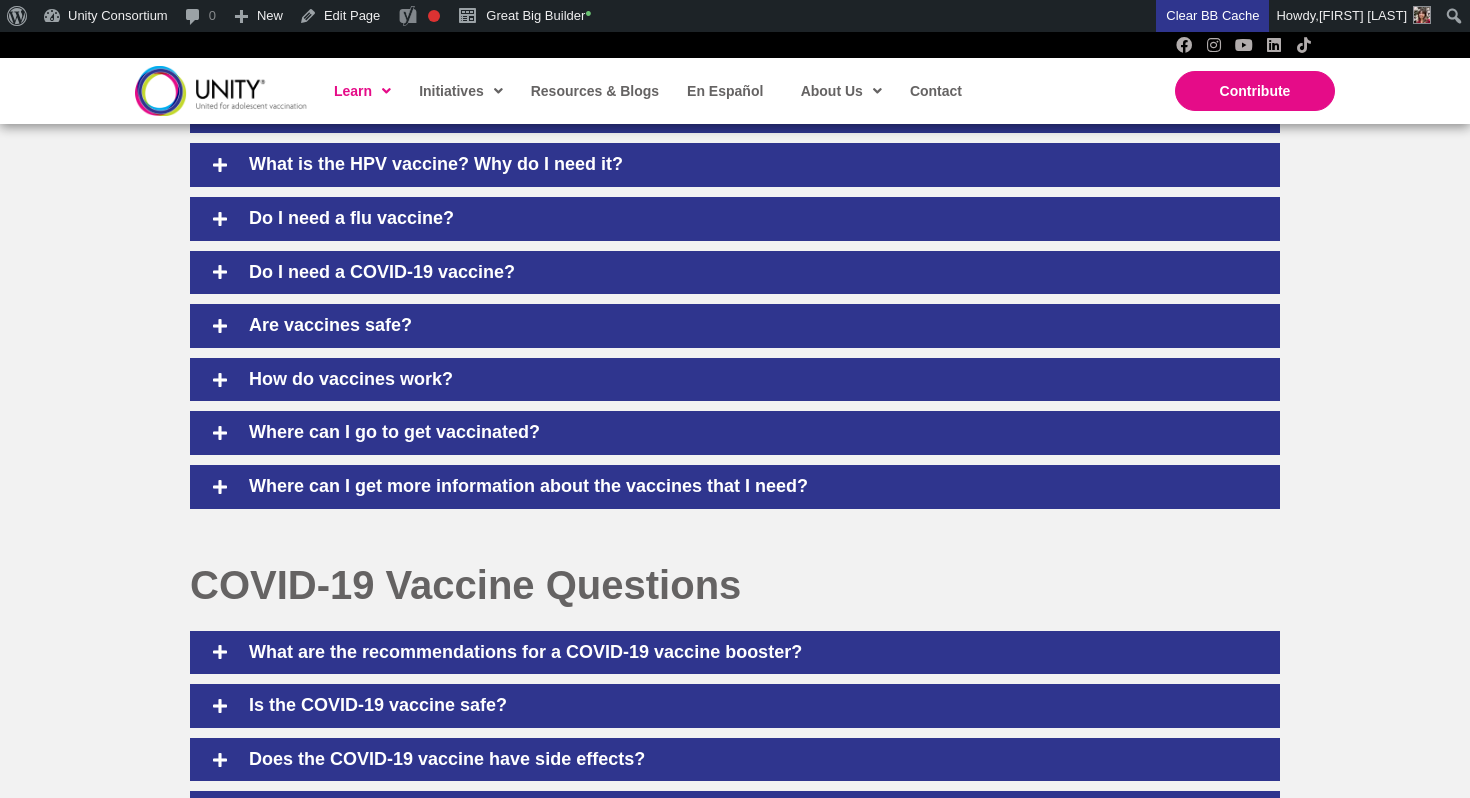 click at bounding box center (221, 90) 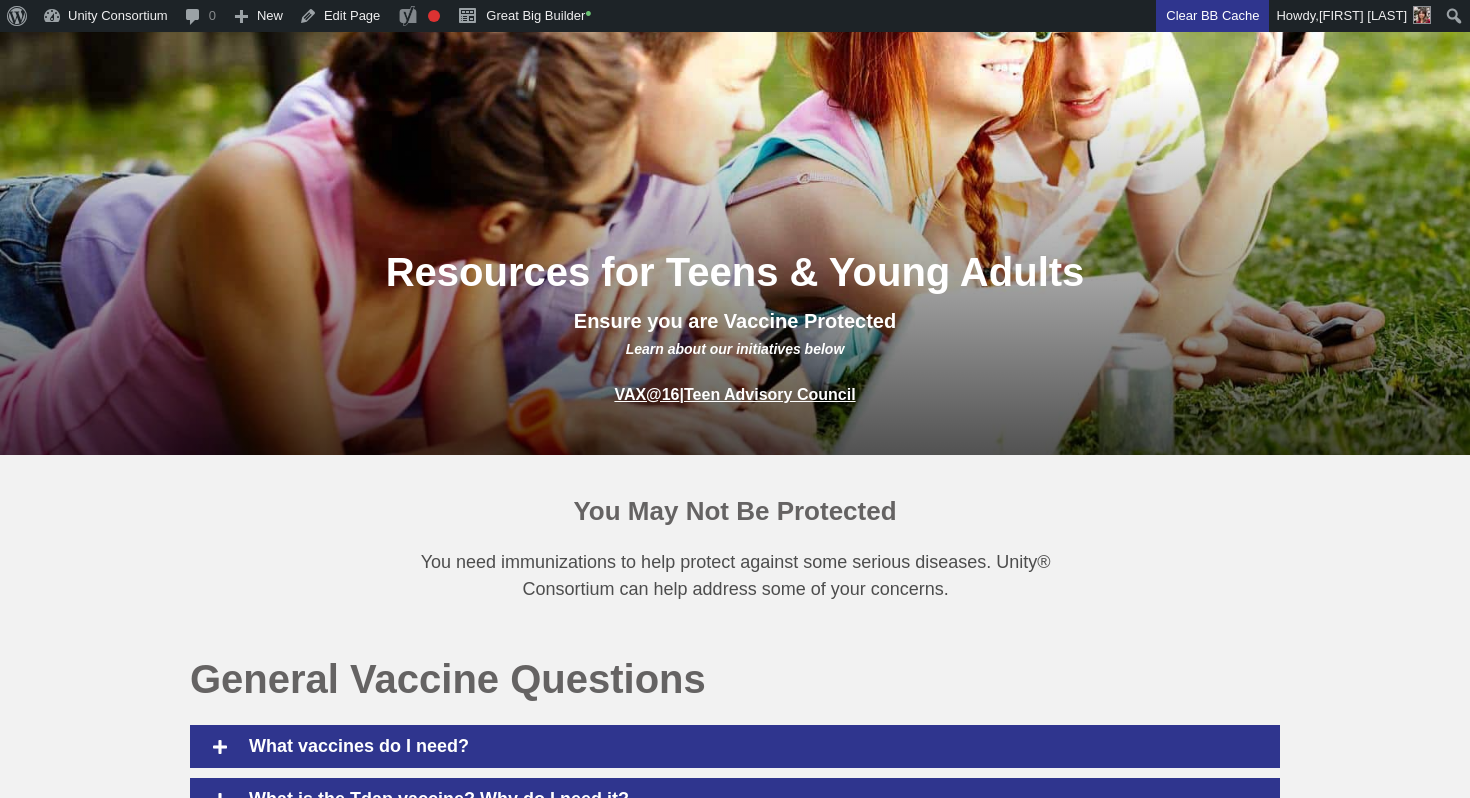 scroll, scrollTop: 0, scrollLeft: 0, axis: both 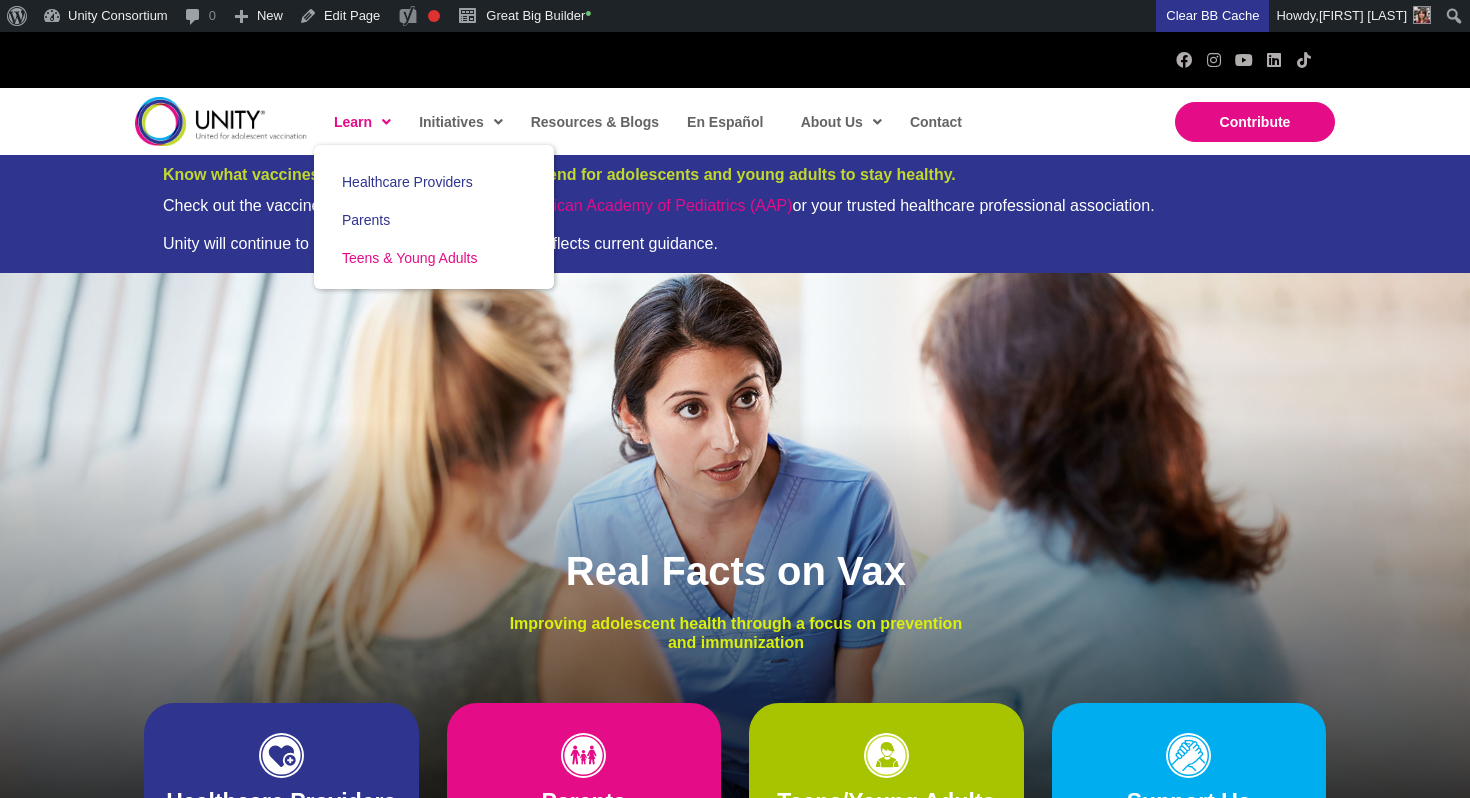 click on "Teens & Young Adults" at bounding box center (409, 258) 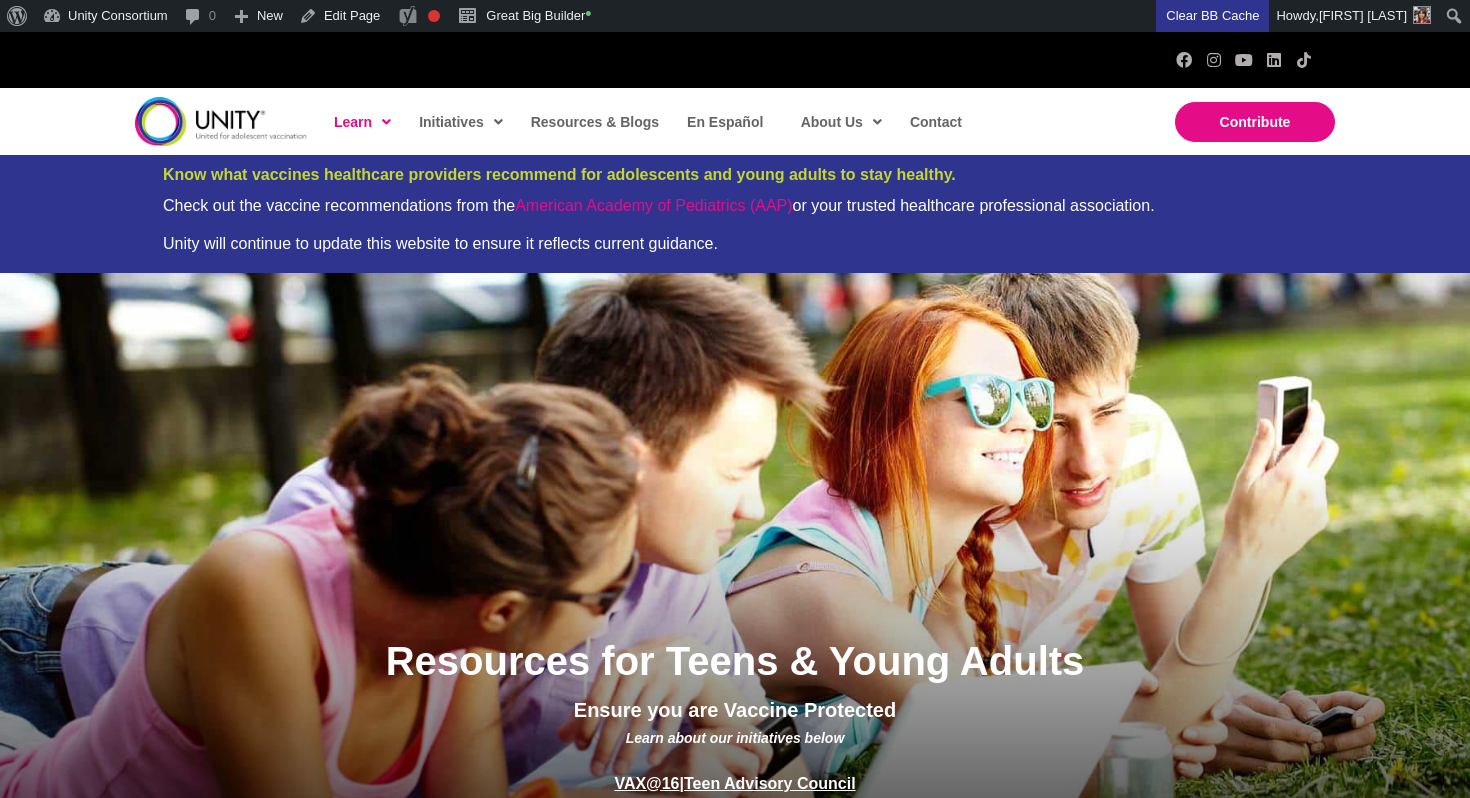 scroll, scrollTop: 0, scrollLeft: 0, axis: both 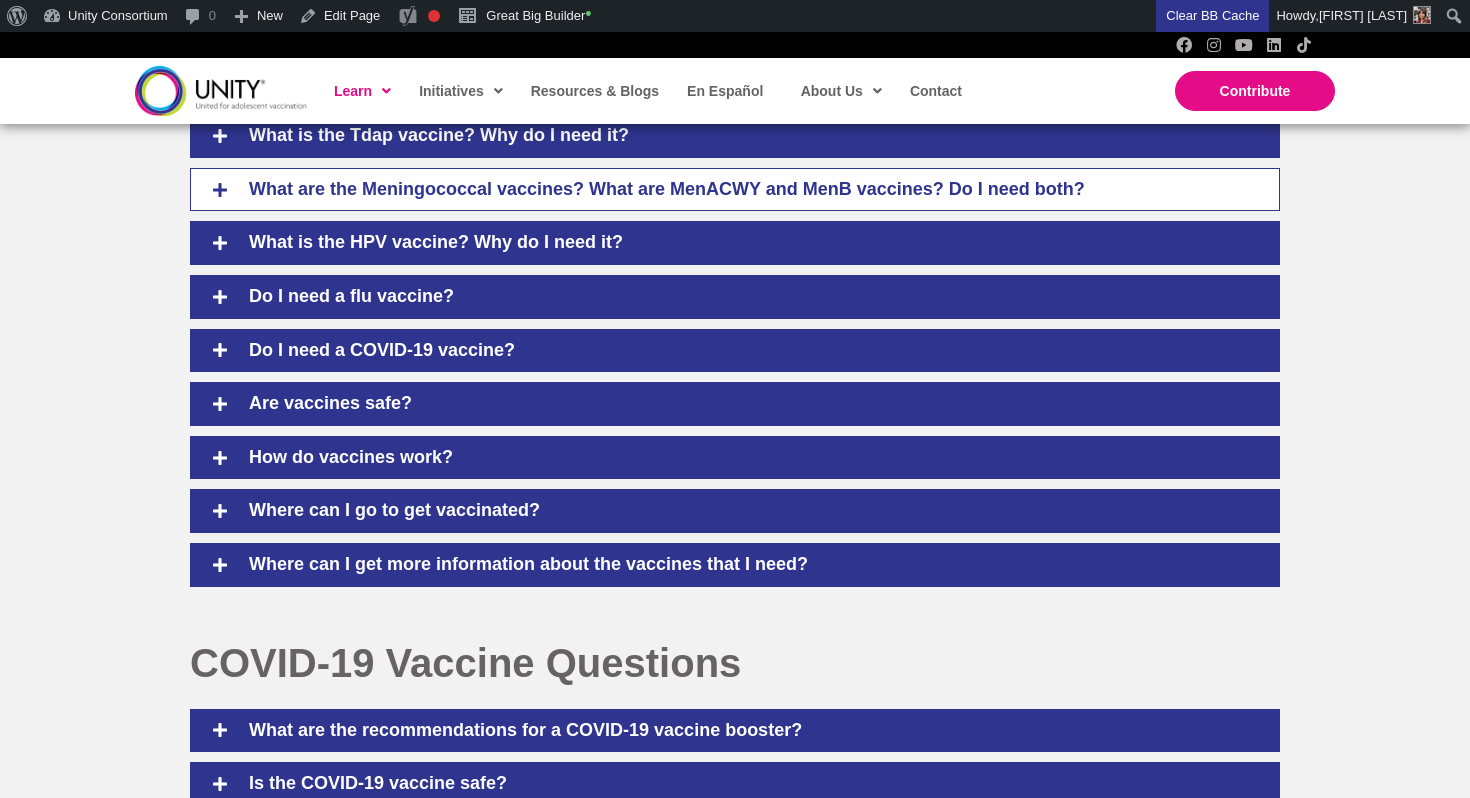 click on "What are the Meningococcal vaccines? What are MenACWY and MenB vaccines? Do I need both?" at bounding box center (749, 190) 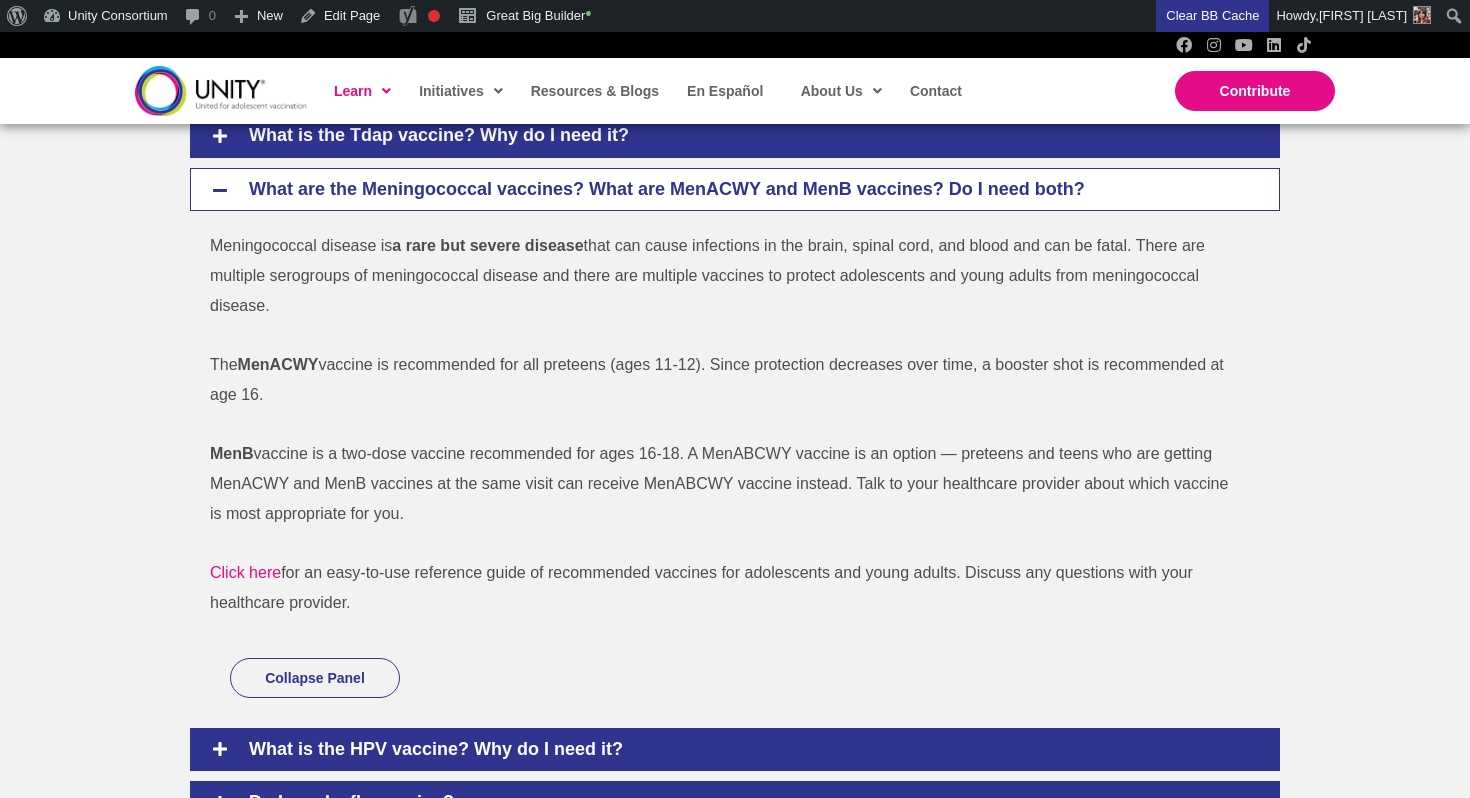 click on "What are the Meningococcal vaccines? What are MenACWY and MenB vaccines? Do I need both?" at bounding box center [749, 190] 